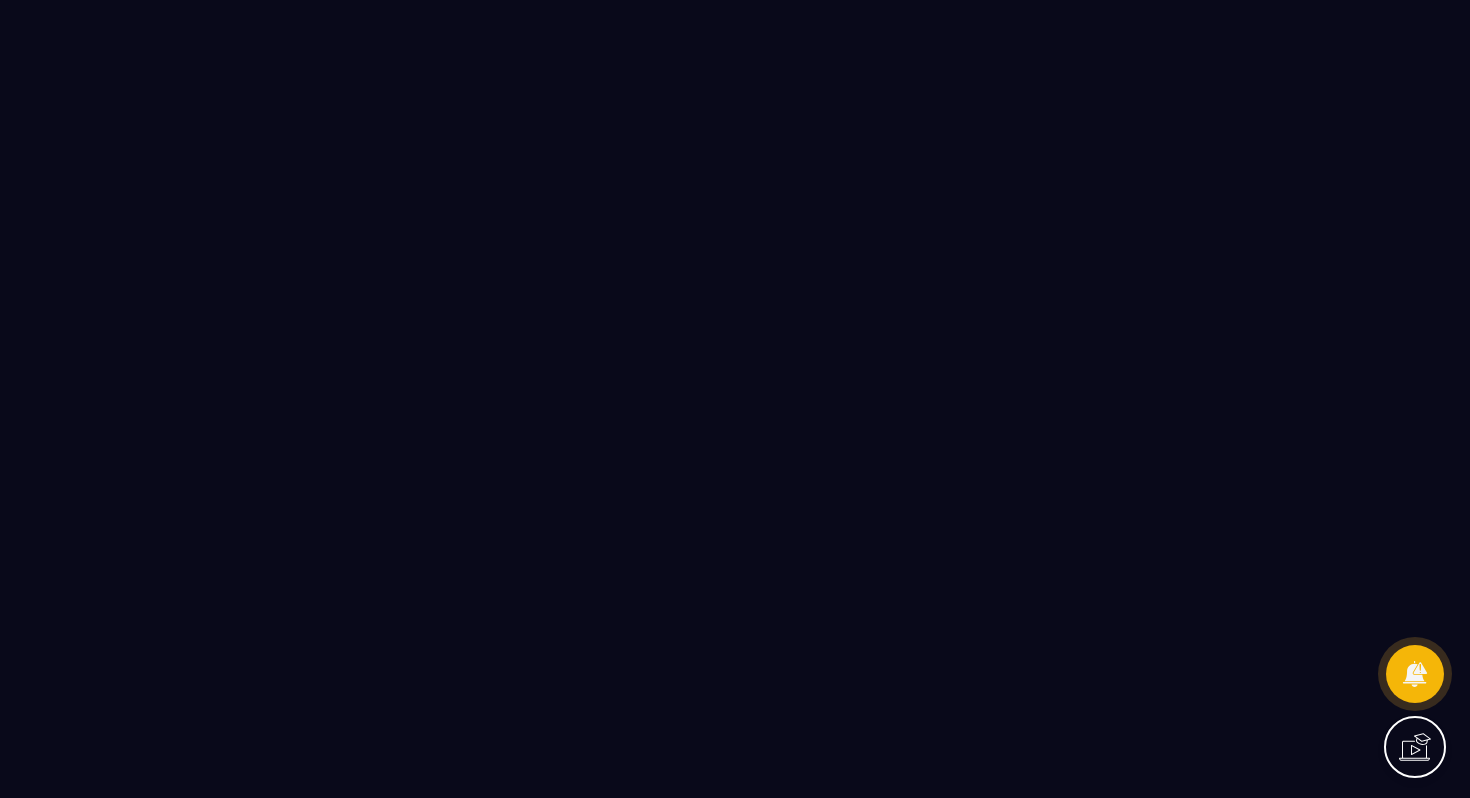 scroll, scrollTop: 0, scrollLeft: 0, axis: both 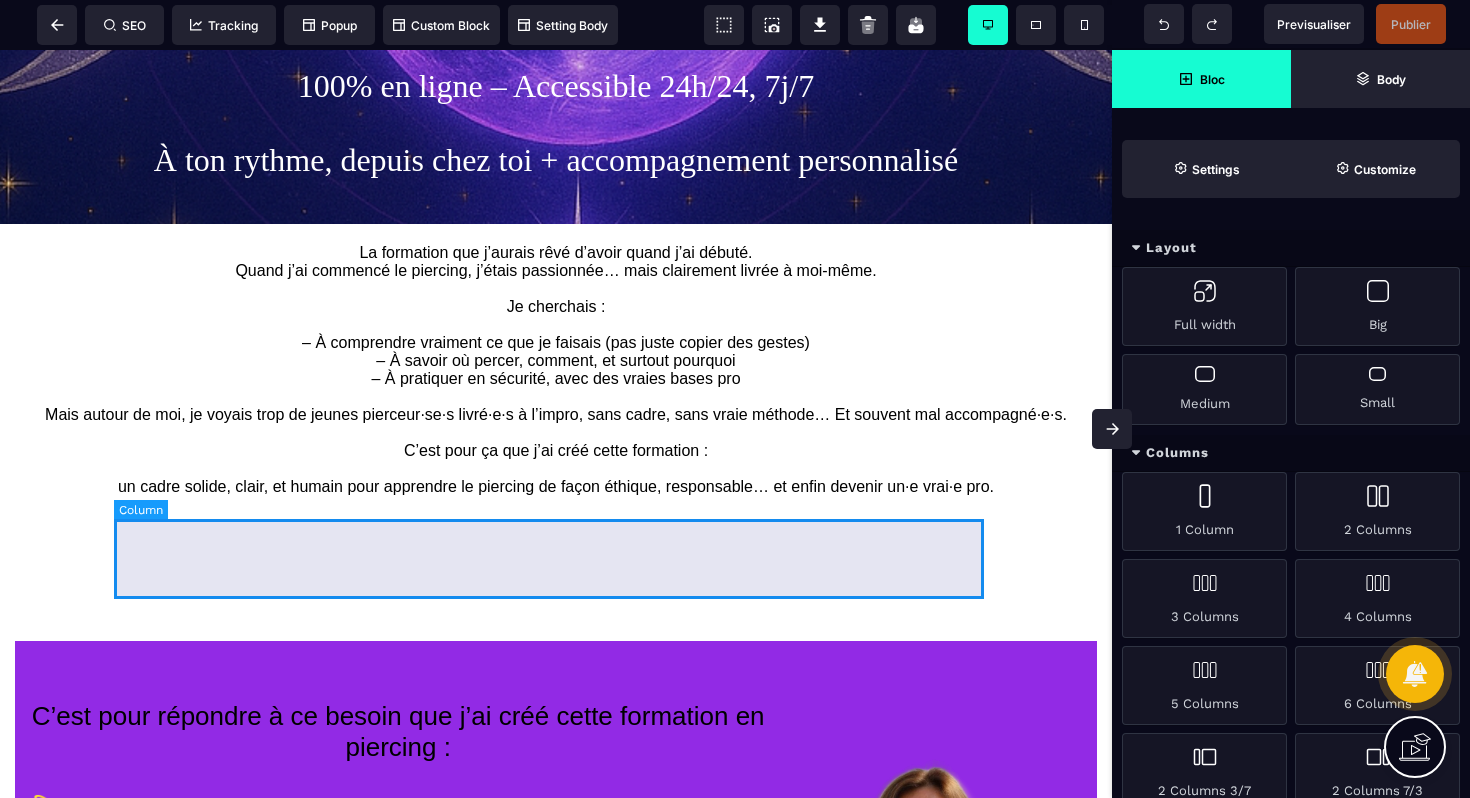 click at bounding box center [556, 571] 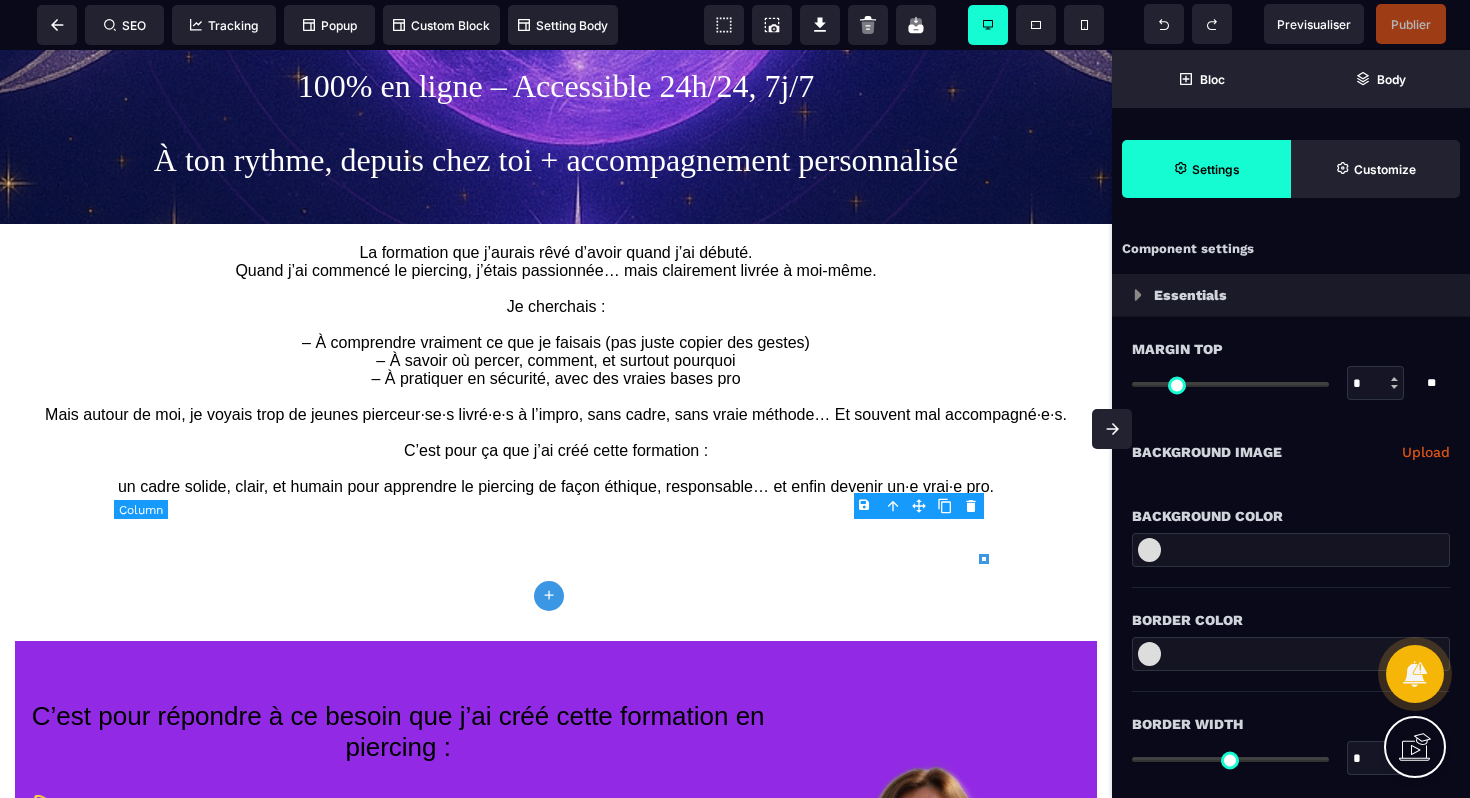 type on "*" 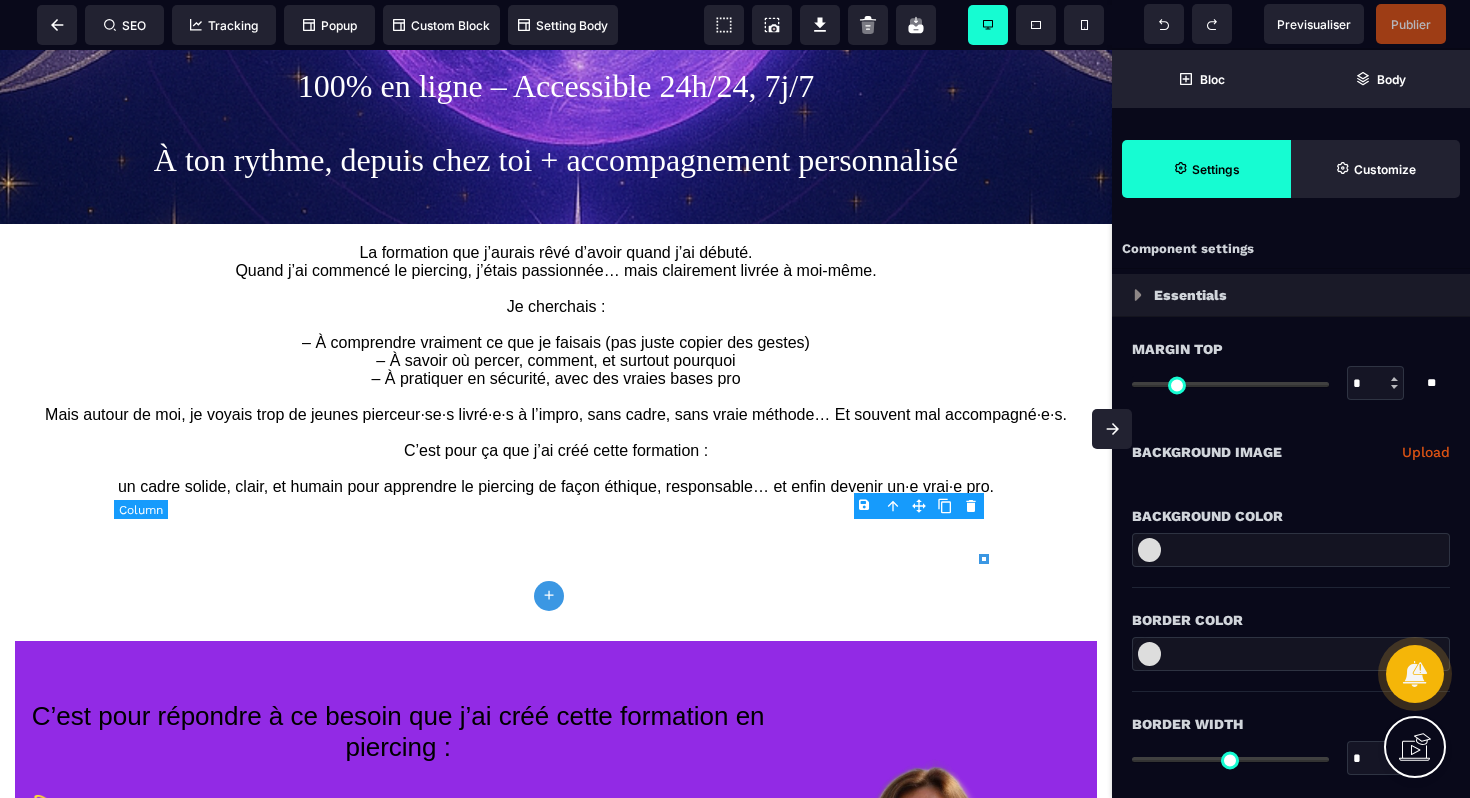 type on "*" 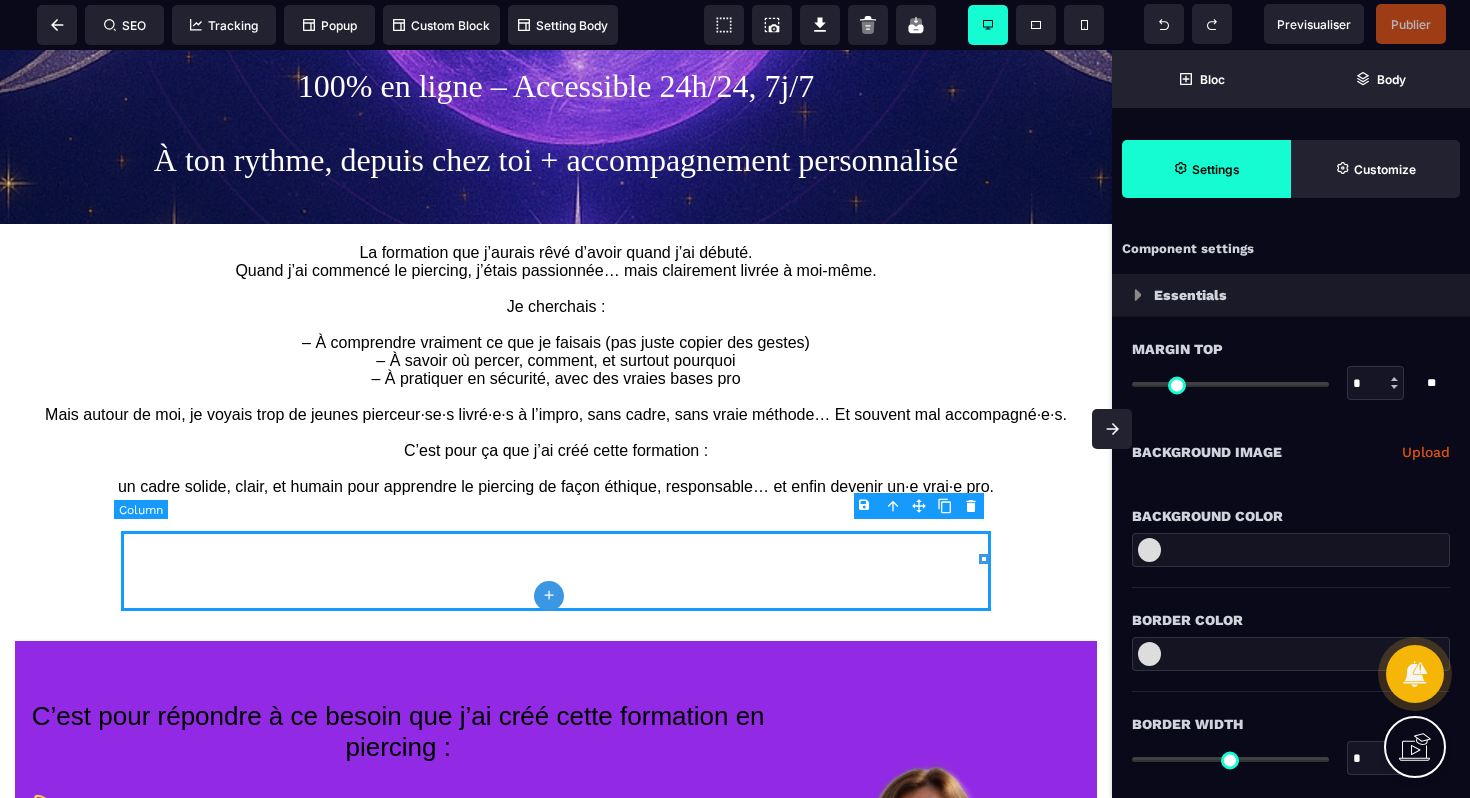 select 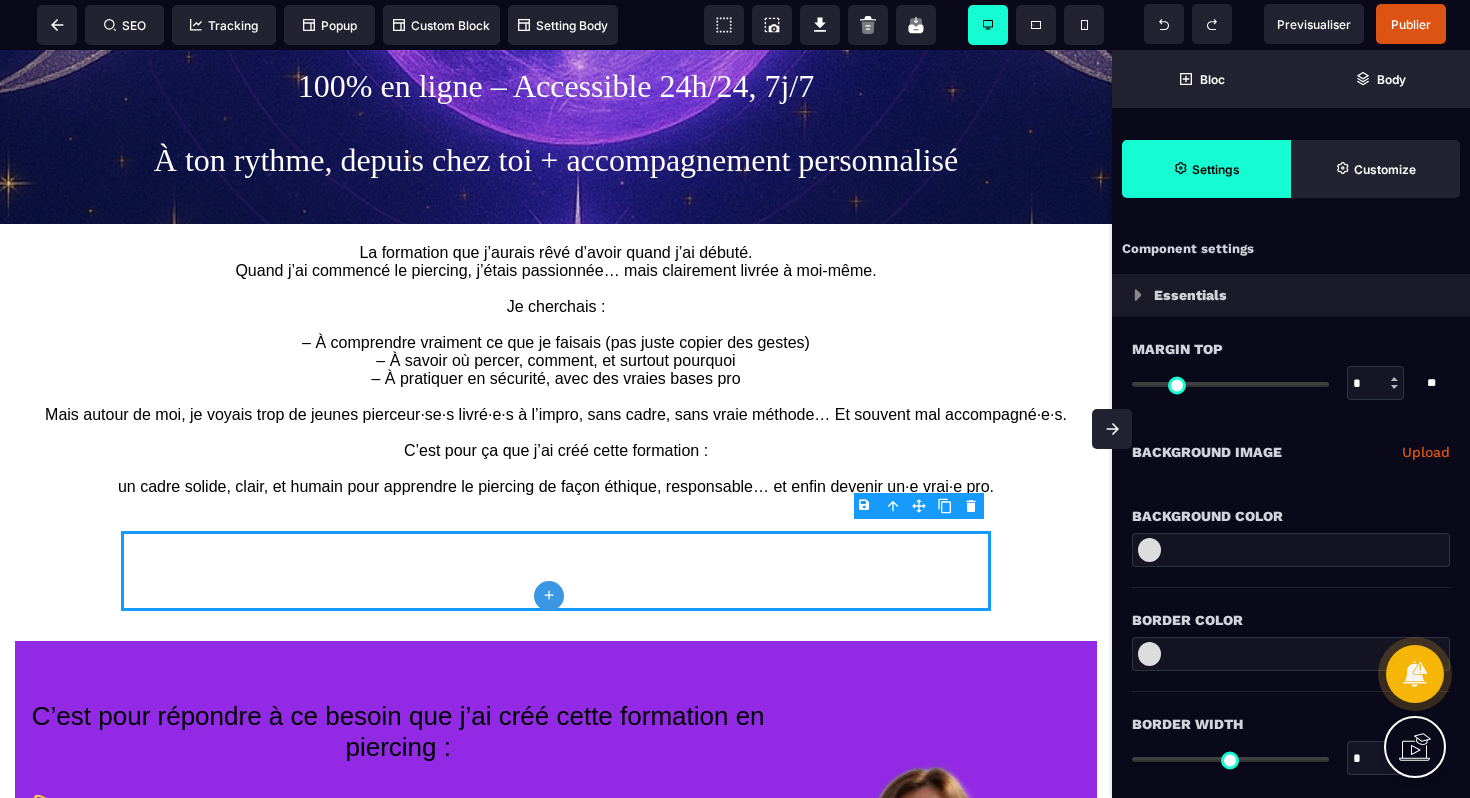 click on "B I U S
A *******
plus
Column
SEO" at bounding box center [735, 399] 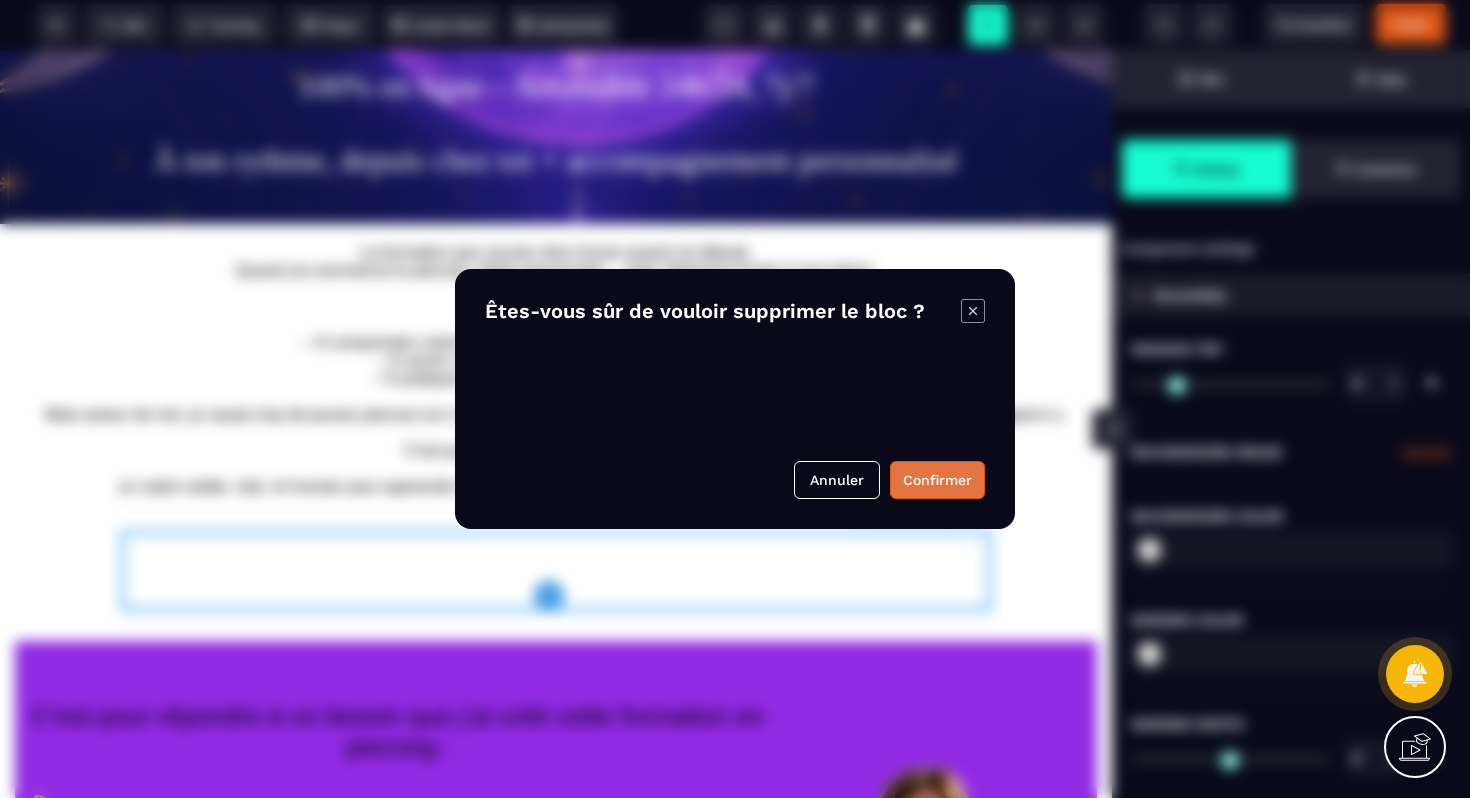 click on "Confirmer" at bounding box center (937, 480) 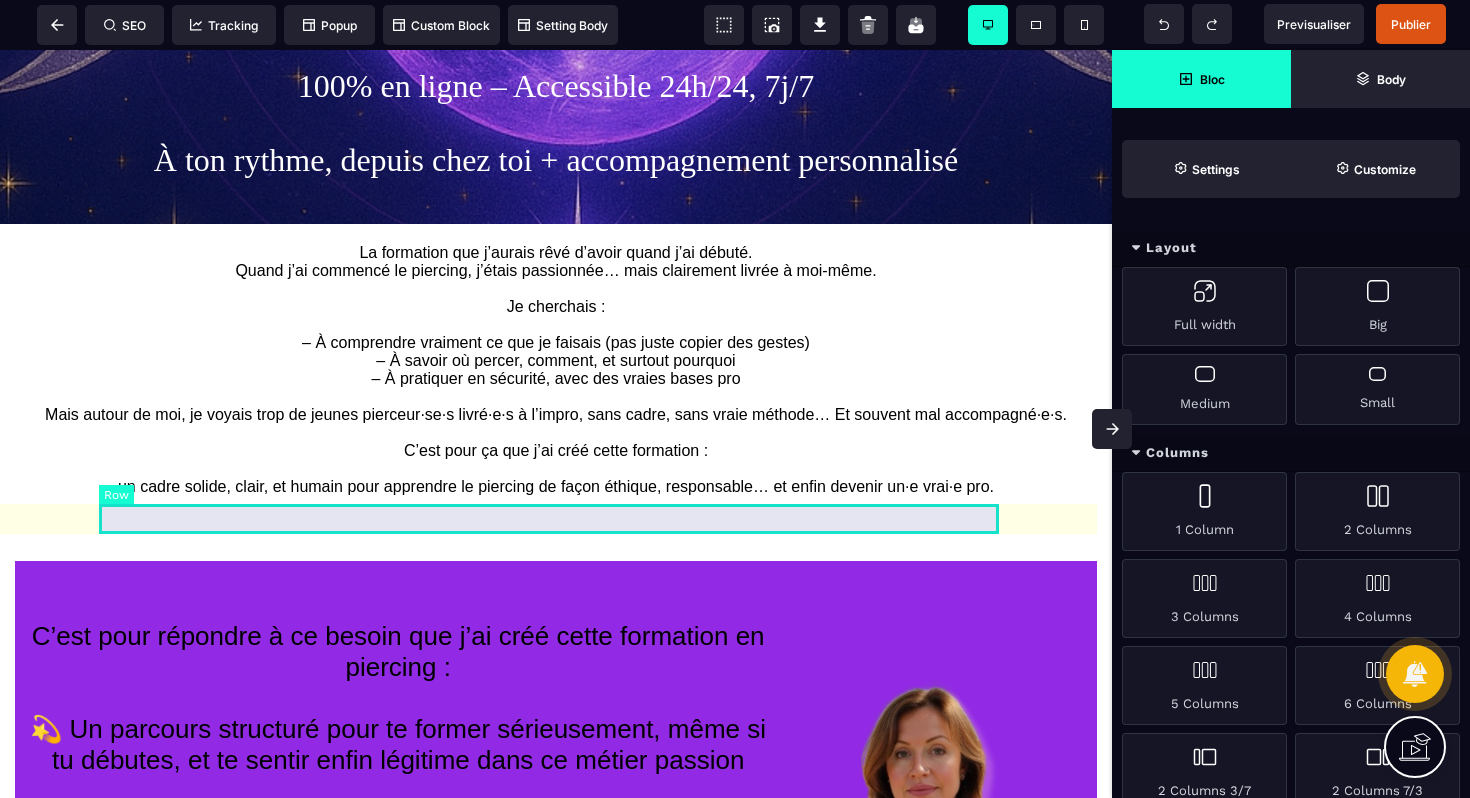 click at bounding box center [556, 531] 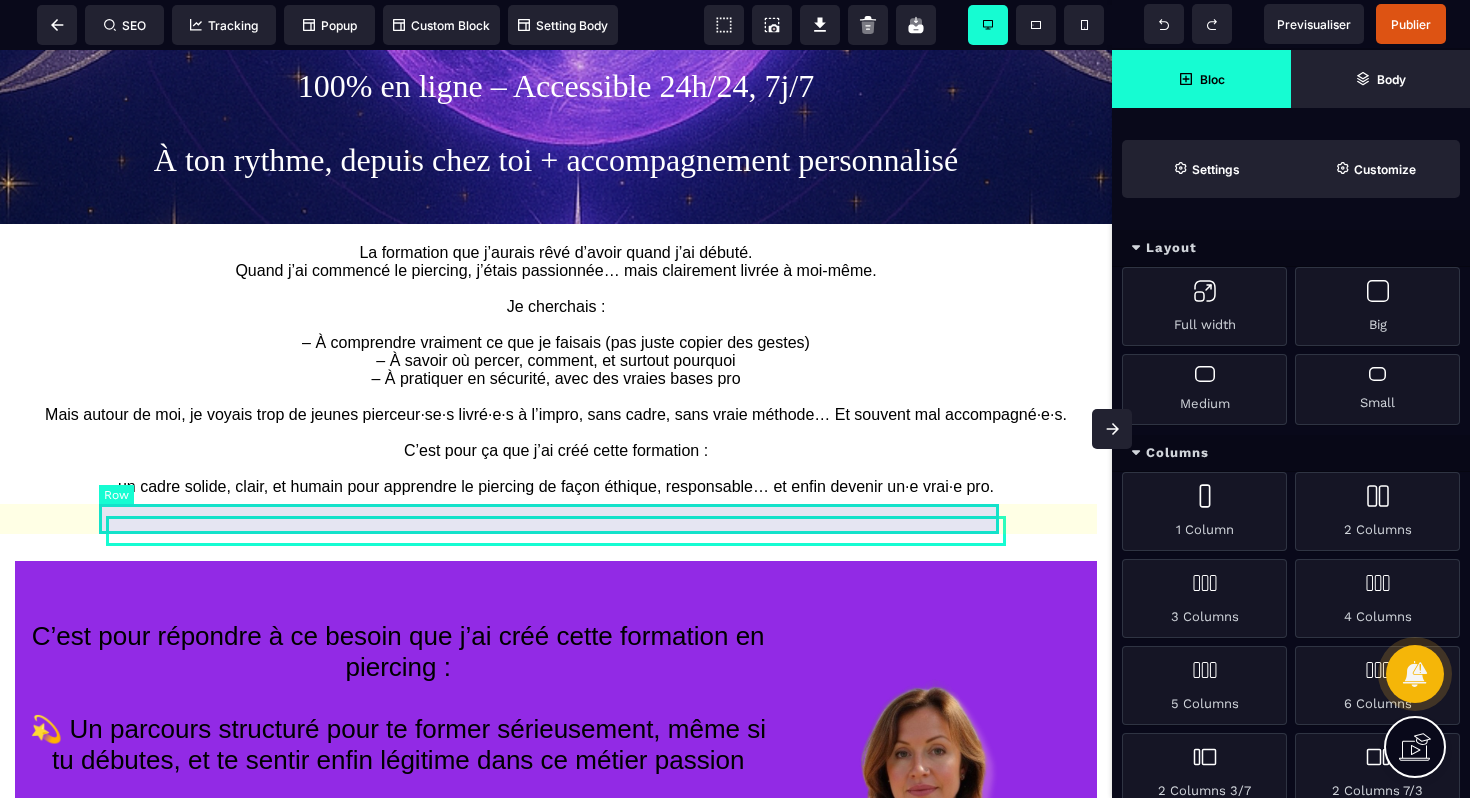 select on "*" 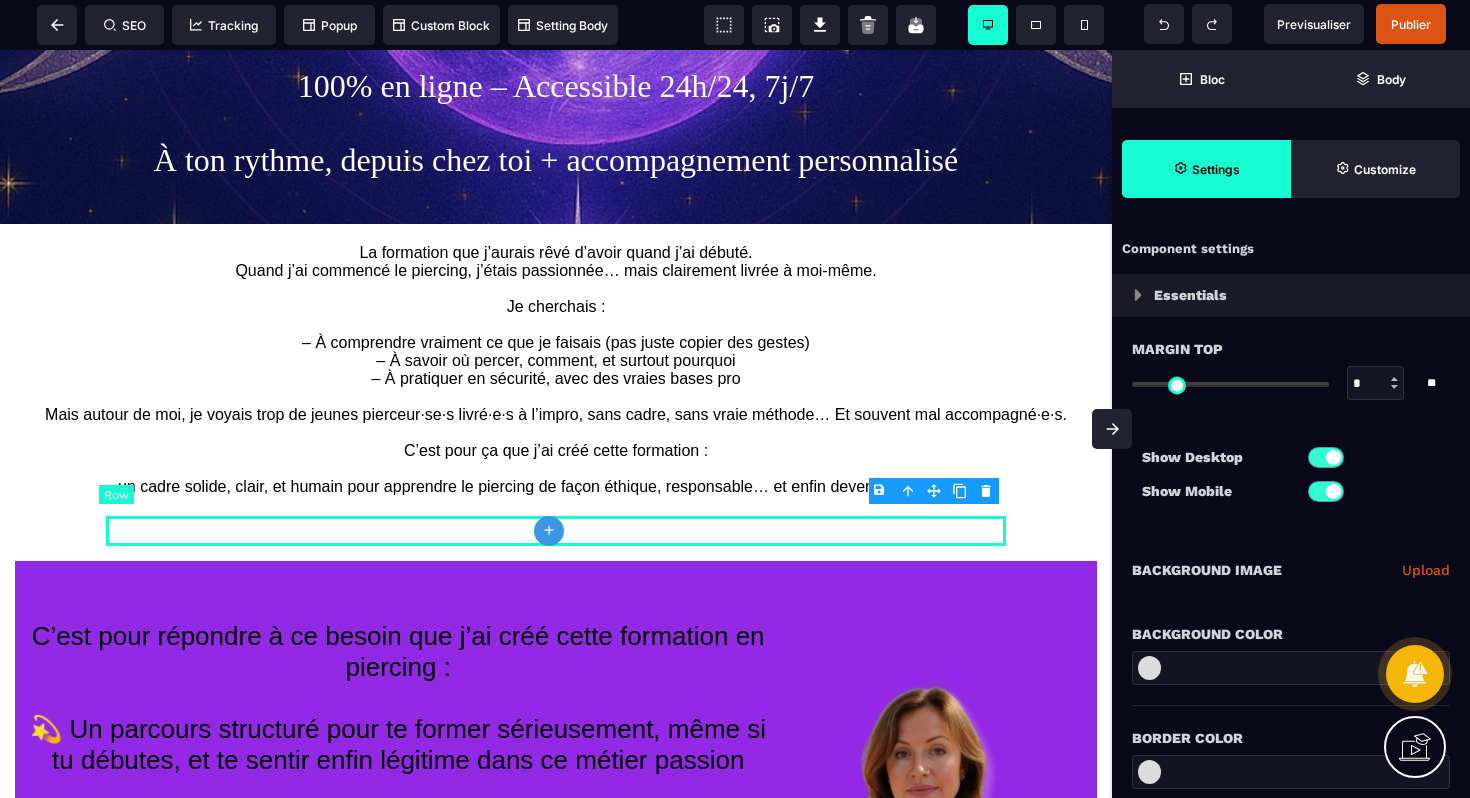 type on "*" 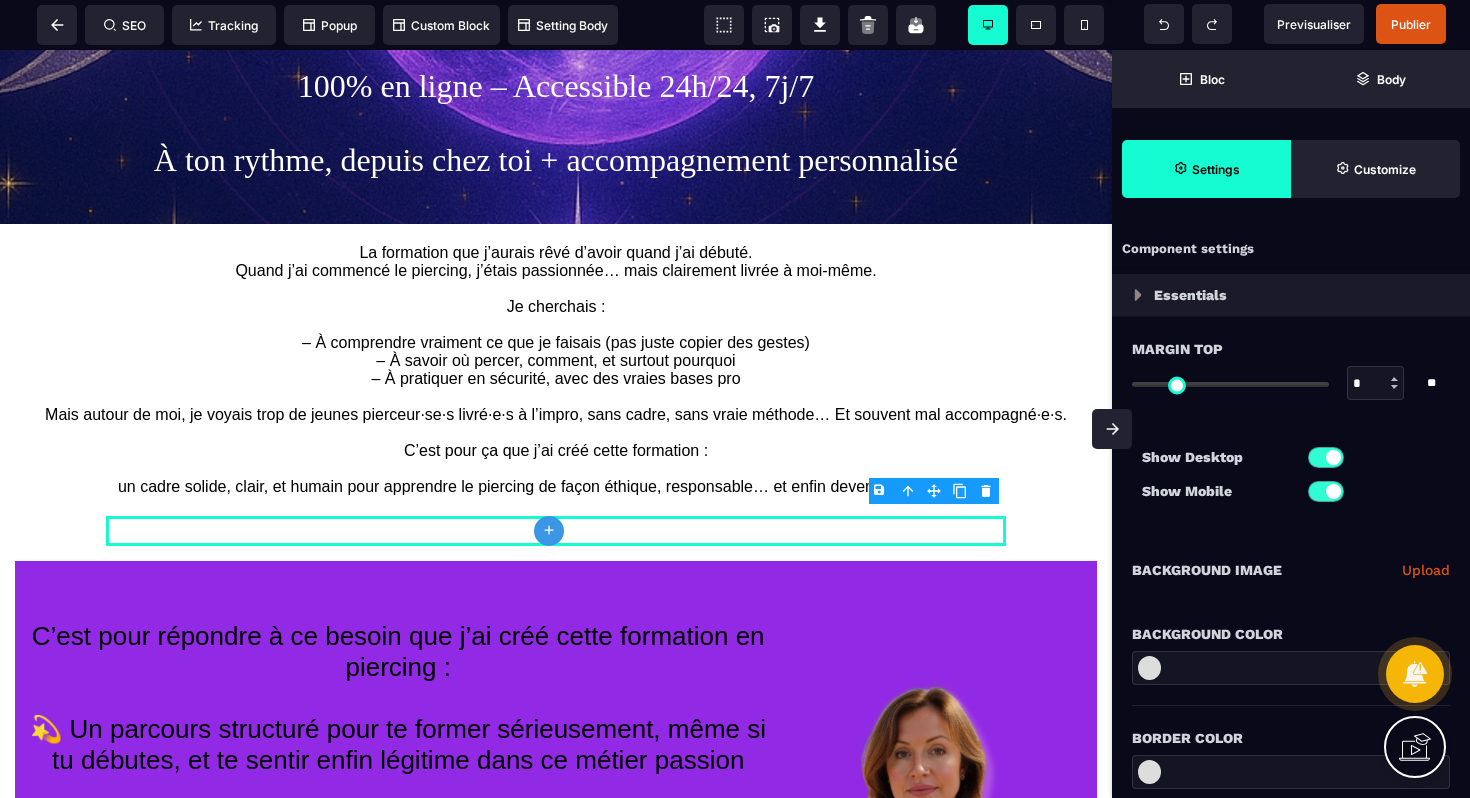 click on "B I U S
A *******
plus
Row
SEO
Big" at bounding box center [735, 399] 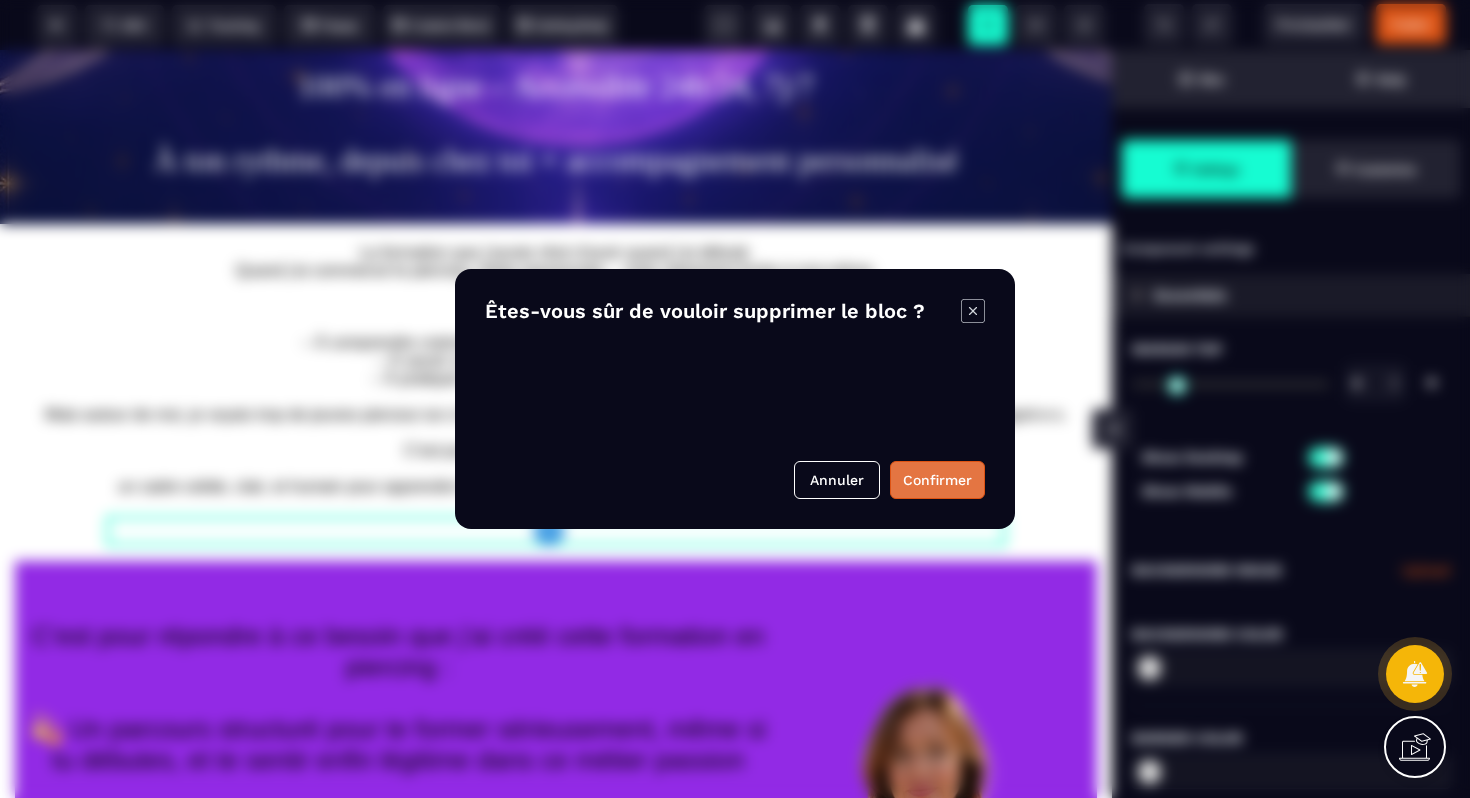 click on "Confirmer" at bounding box center (937, 480) 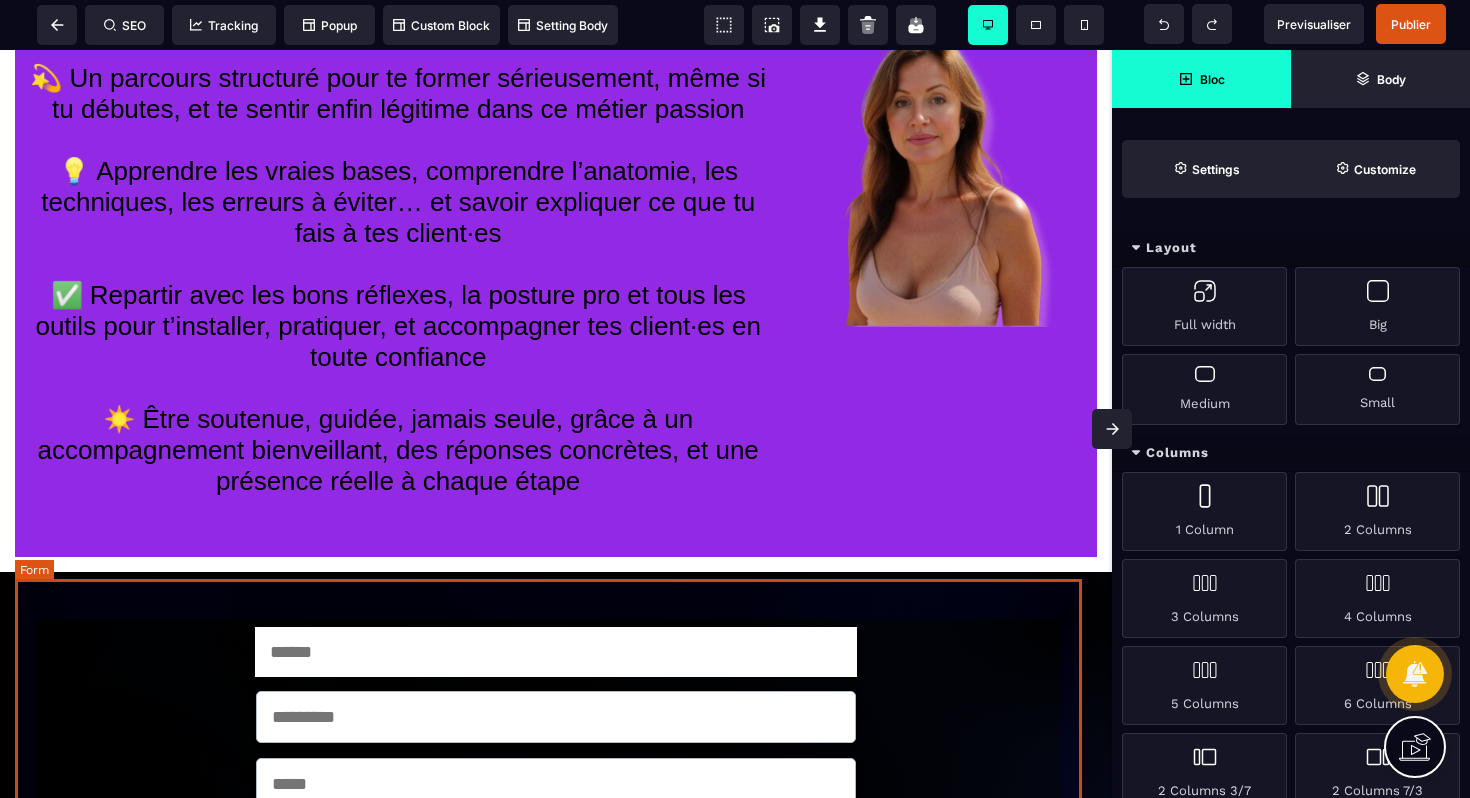 scroll, scrollTop: 1170, scrollLeft: 0, axis: vertical 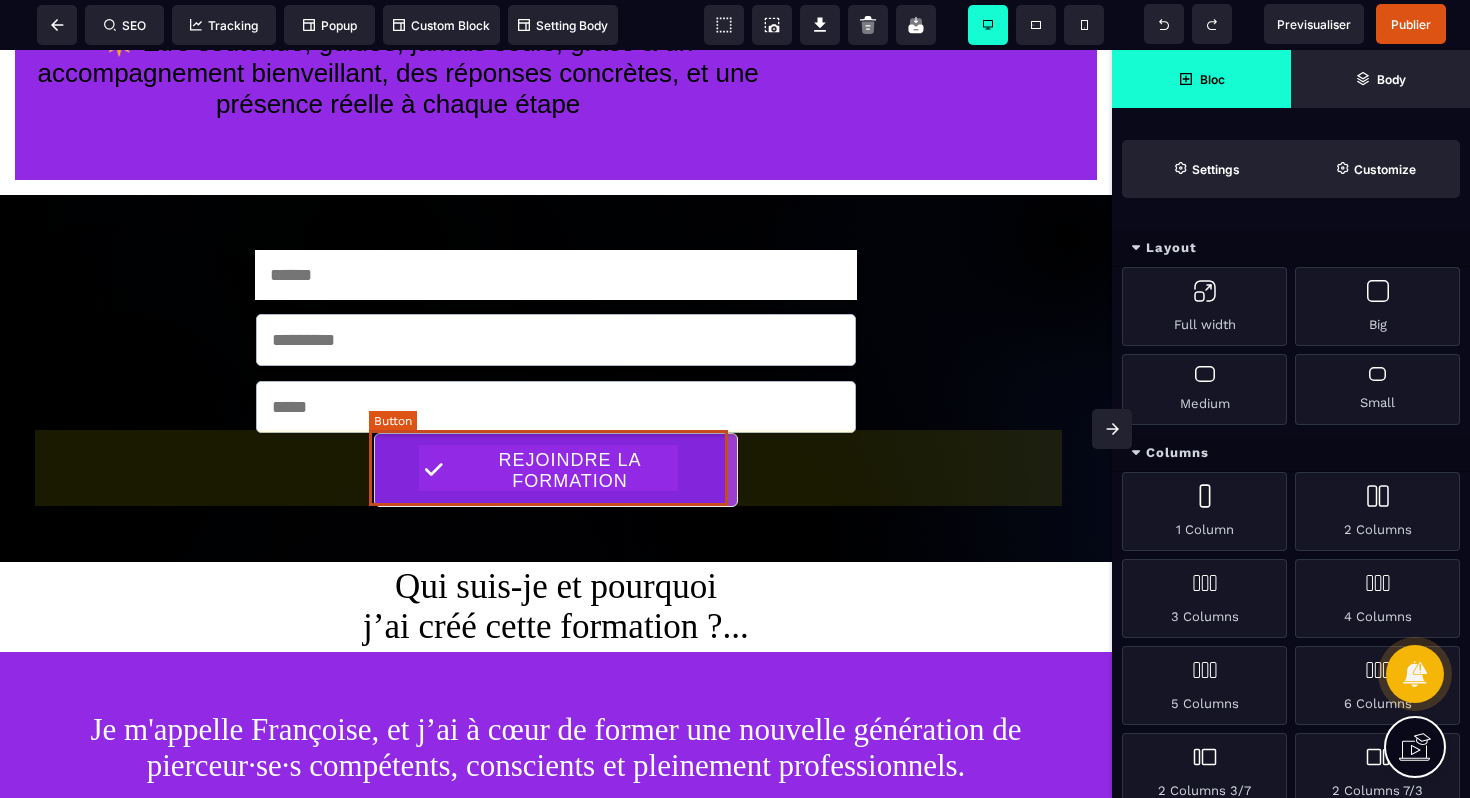 click on "REJOINDRE LA FORMATION" at bounding box center (570, 471) 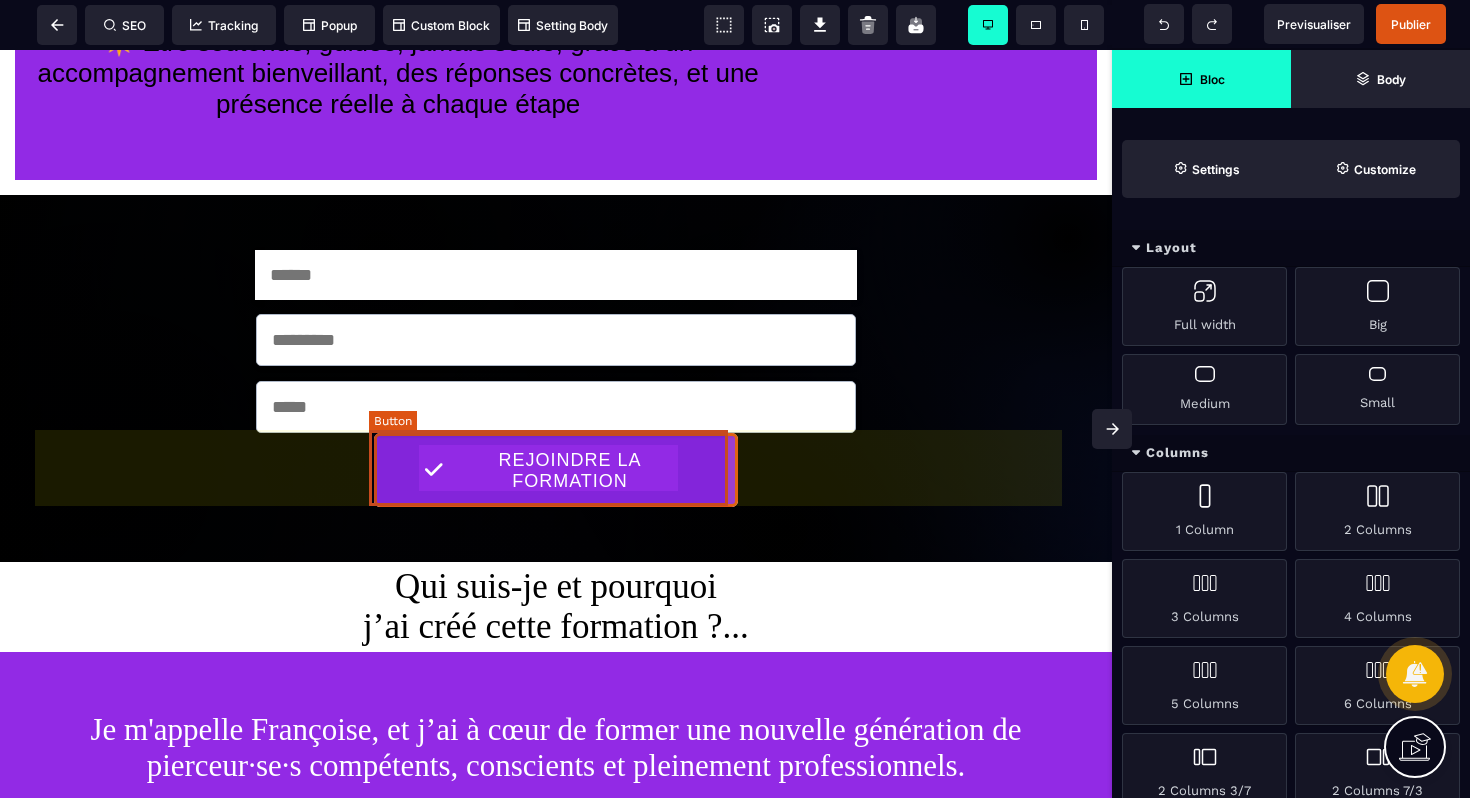 select on "********" 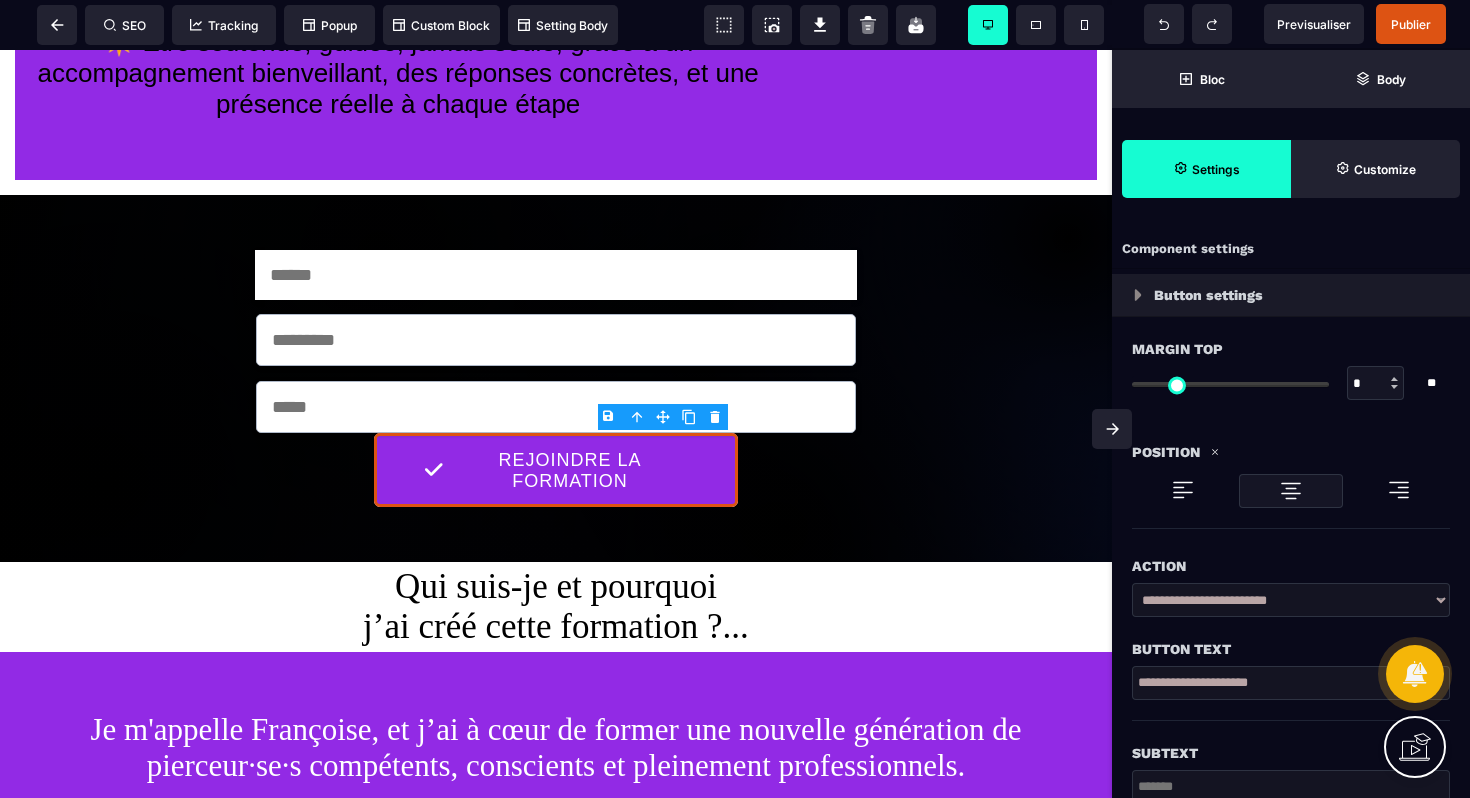 click on "**********" at bounding box center (1291, 600) 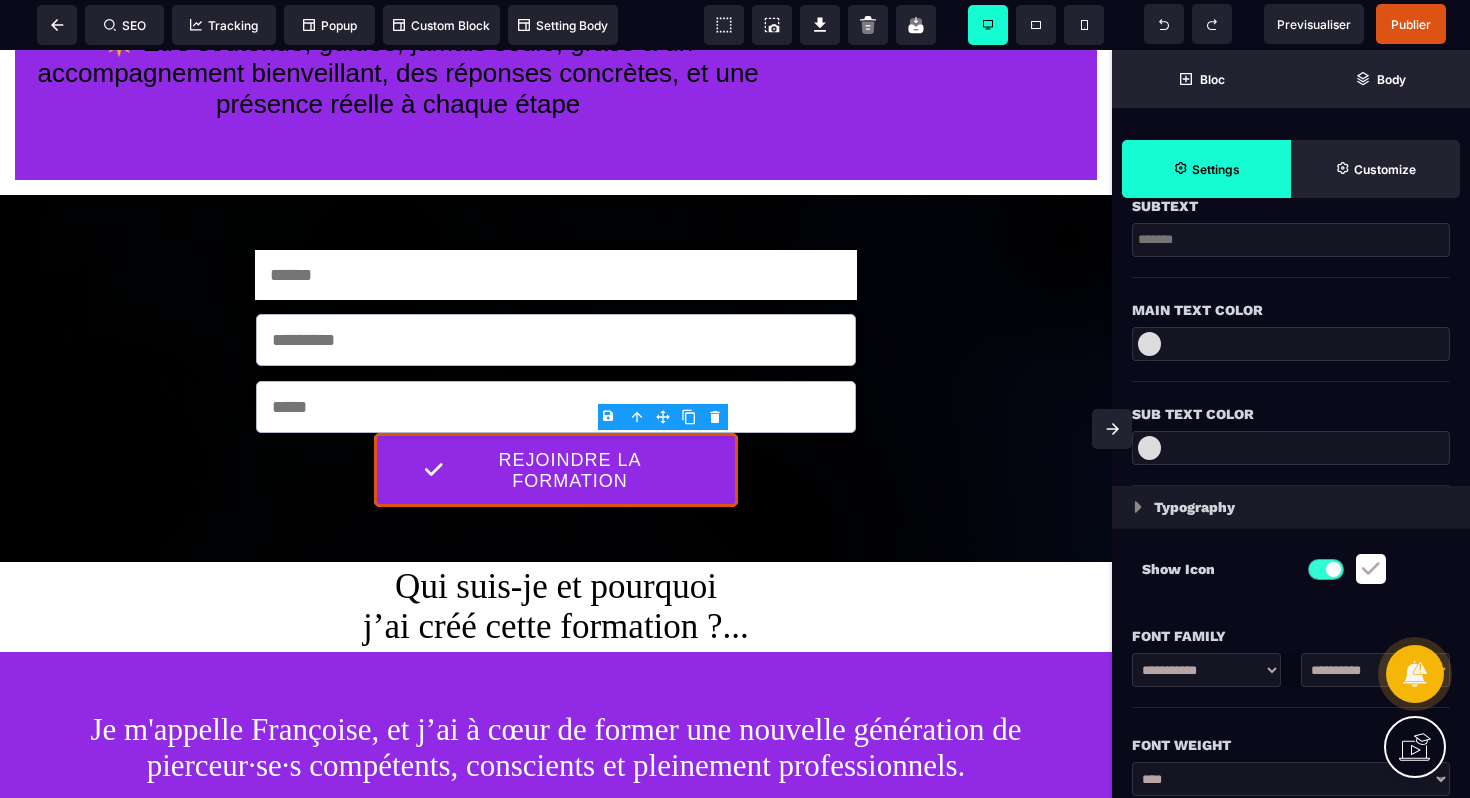 scroll, scrollTop: 702, scrollLeft: 0, axis: vertical 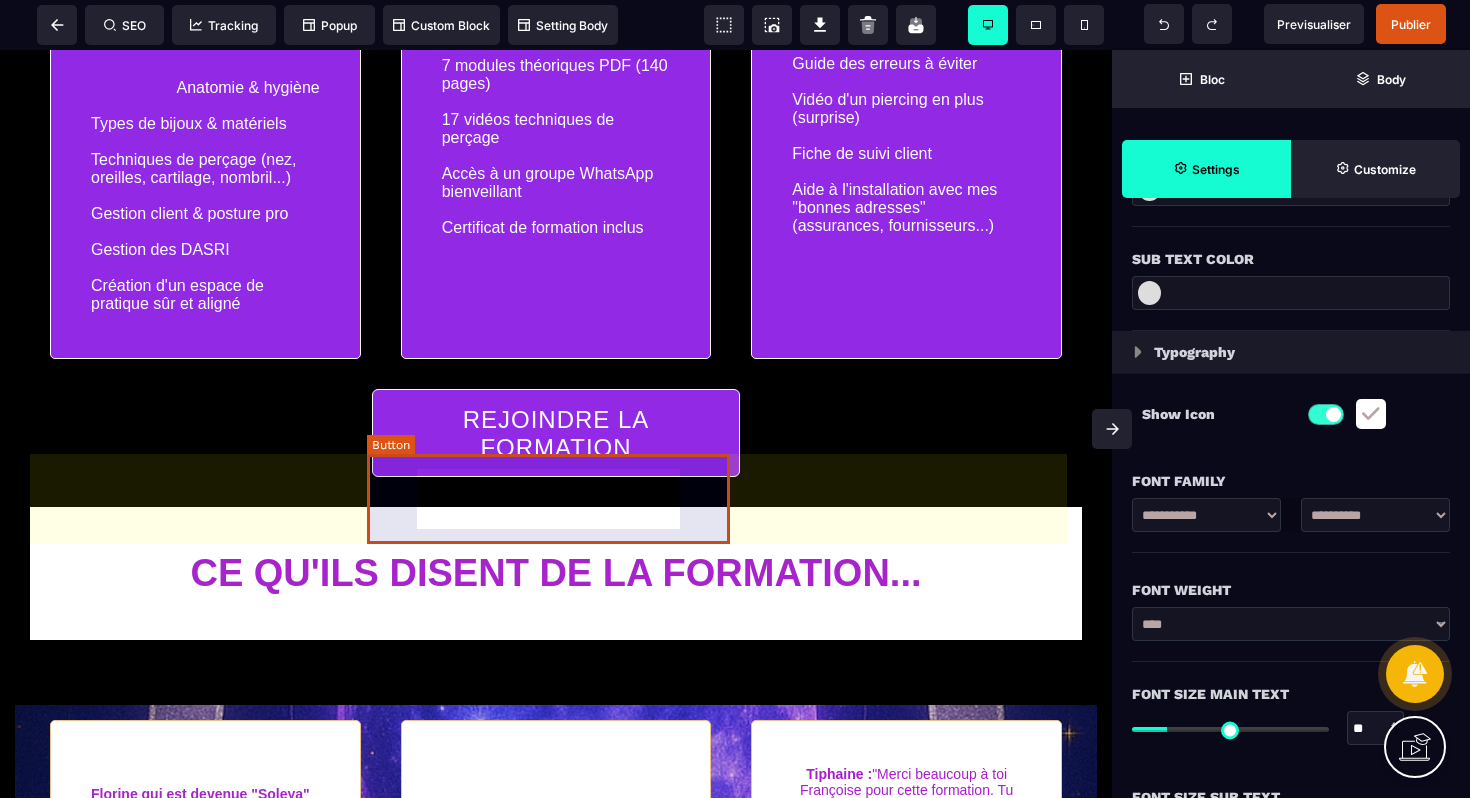click on "REJOINDRE LA FORMATION" at bounding box center (556, 434) 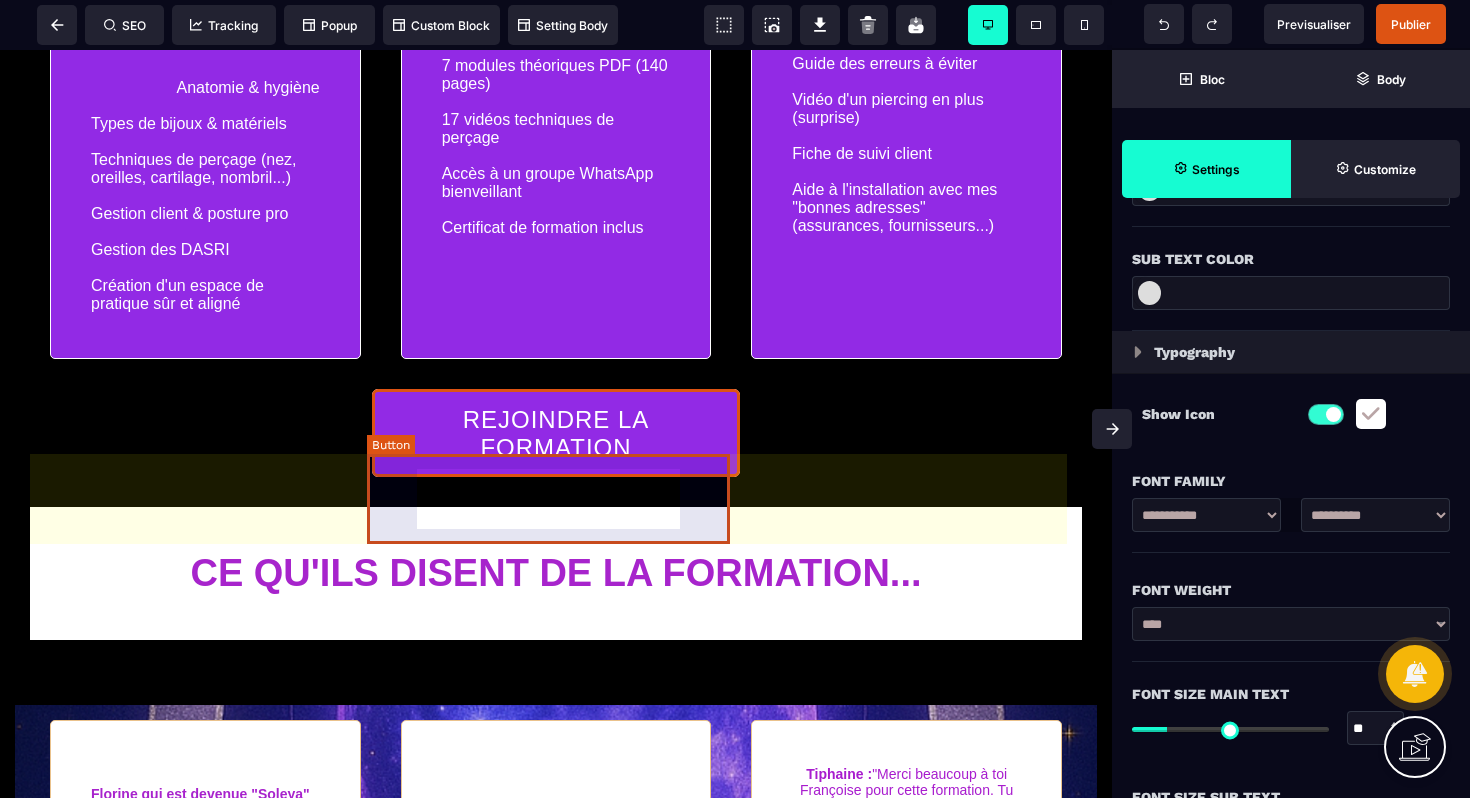 select on "******" 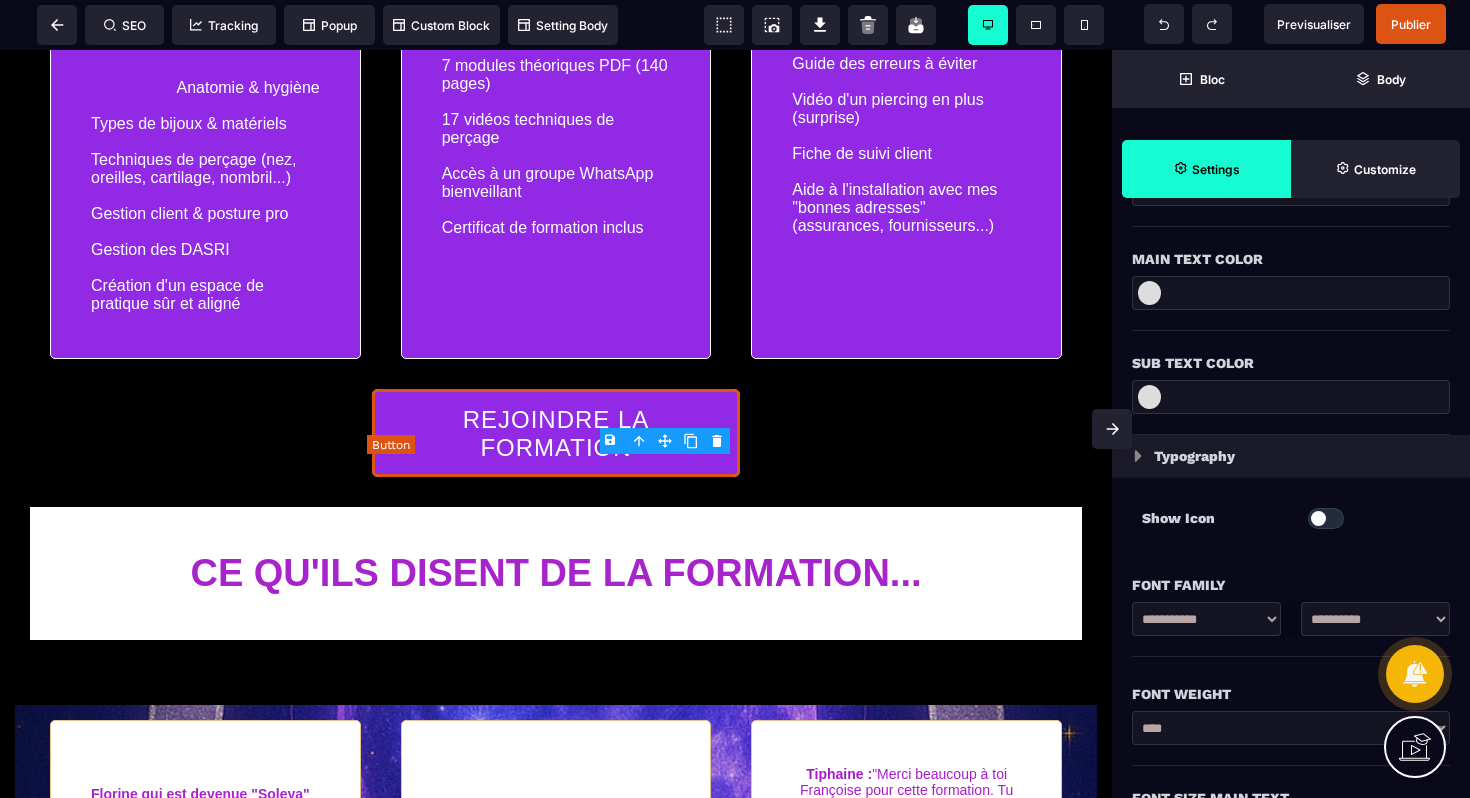 type on "*" 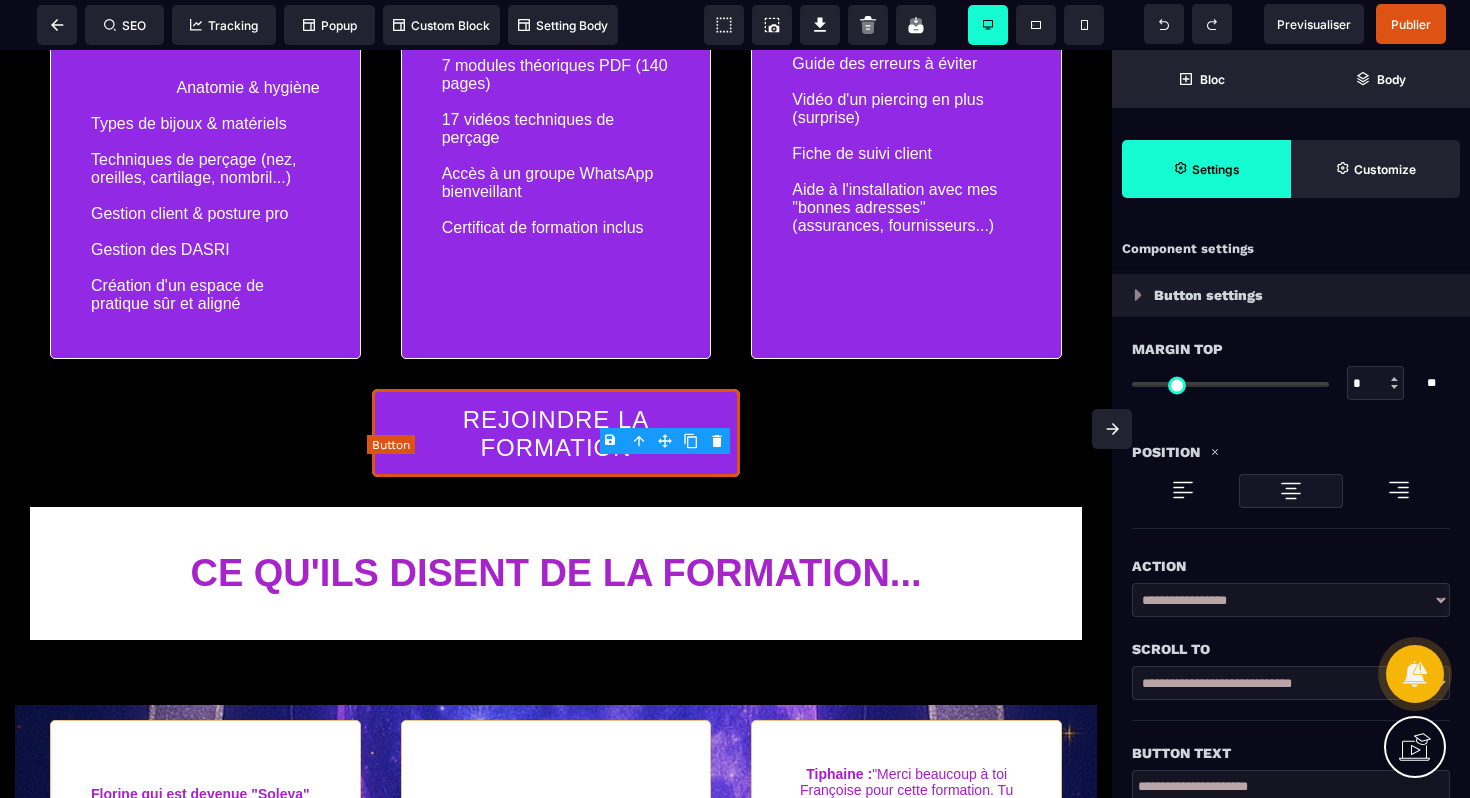 select 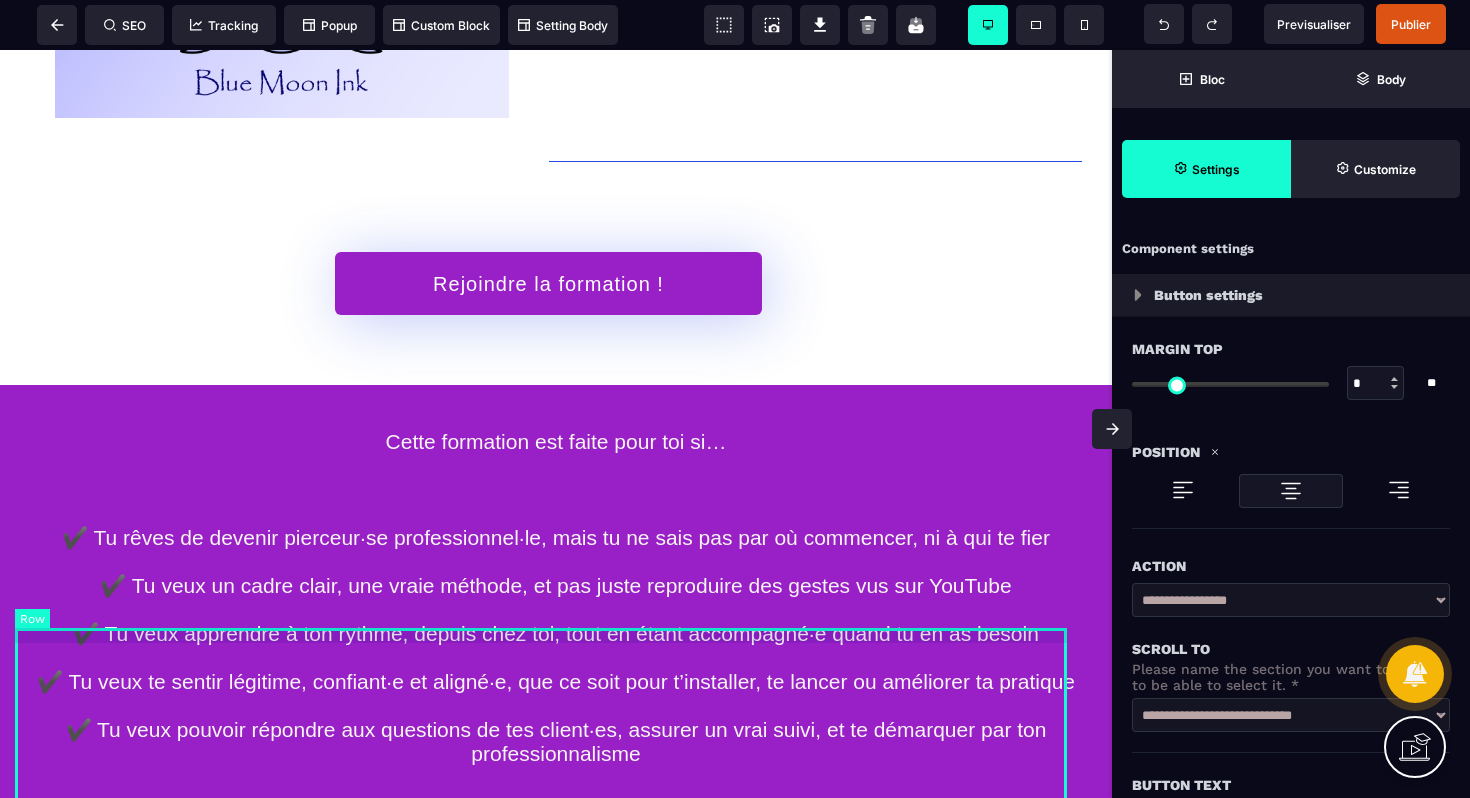 scroll, scrollTop: 7006, scrollLeft: 0, axis: vertical 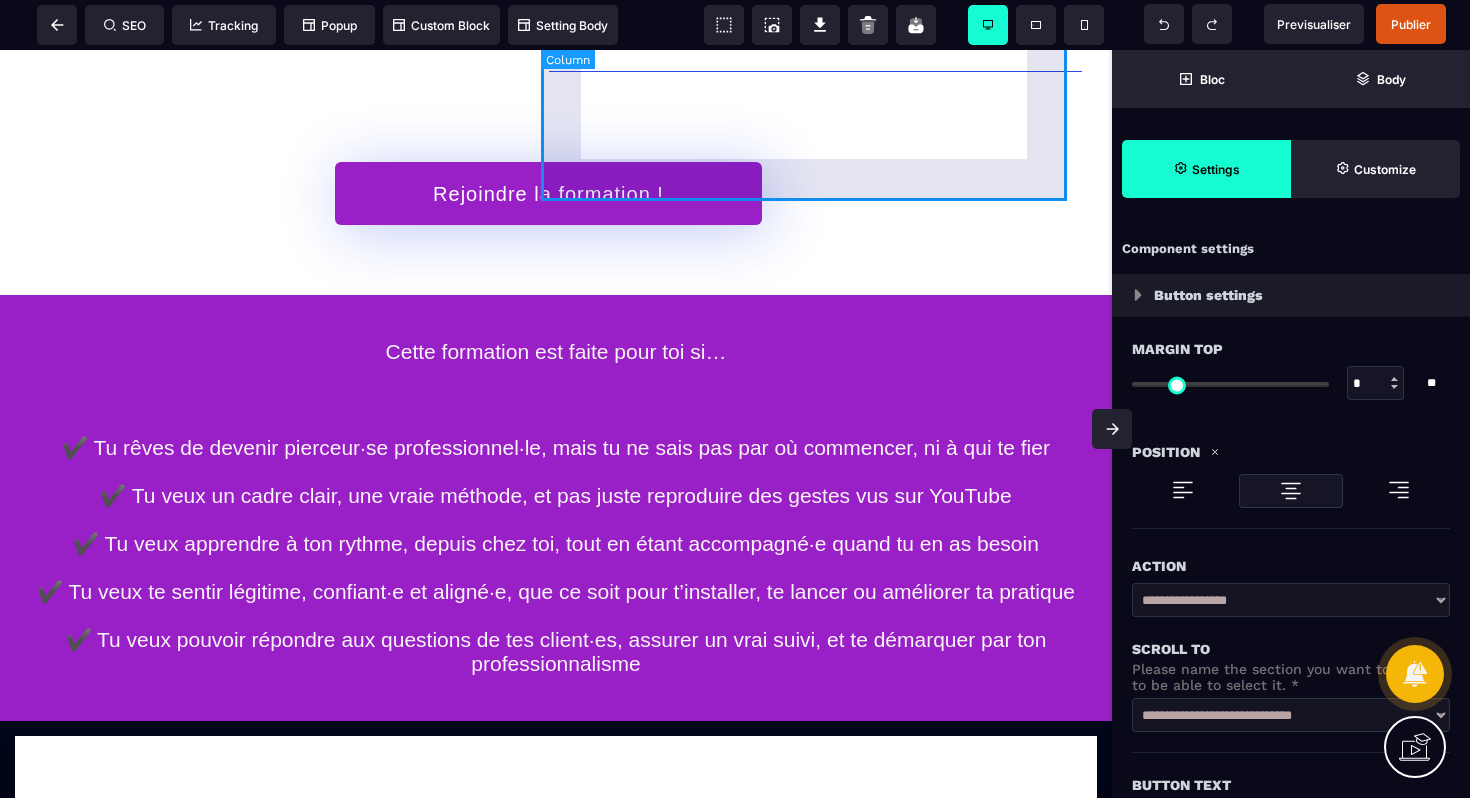 click on "Module Théorique: sommaire Bijoux adaptés au Piercing" at bounding box center [816, -322] 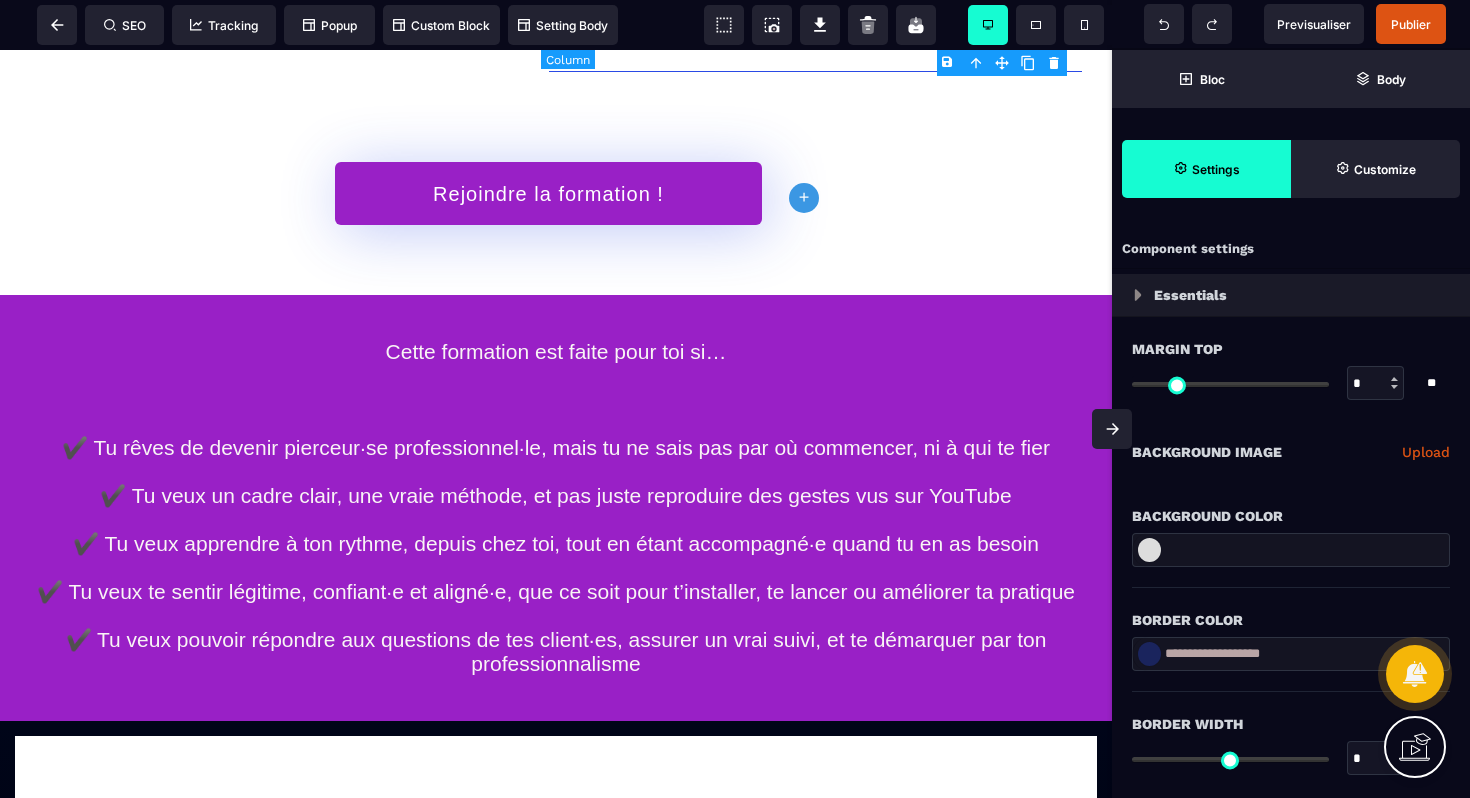 type on "*" 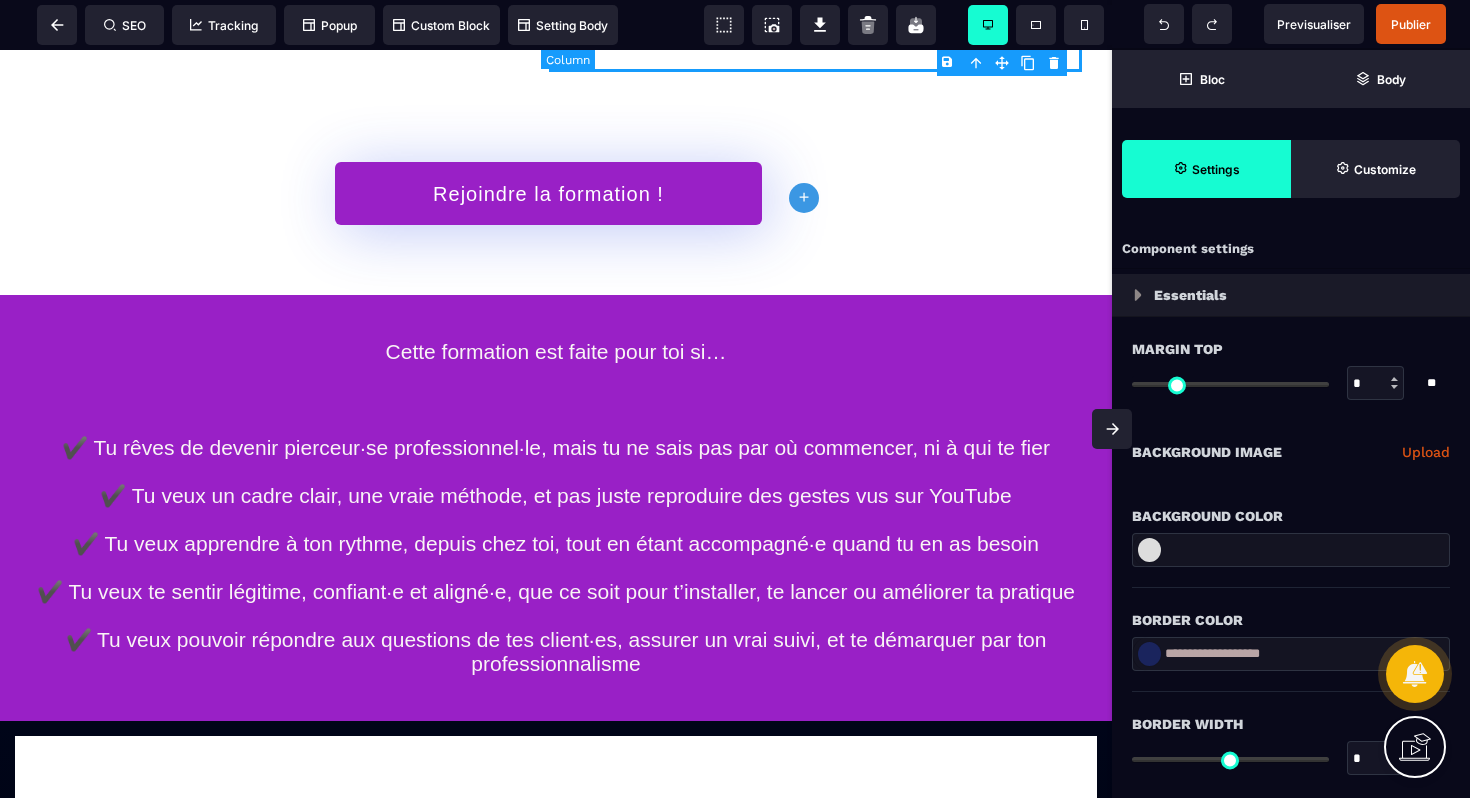 select on "**" 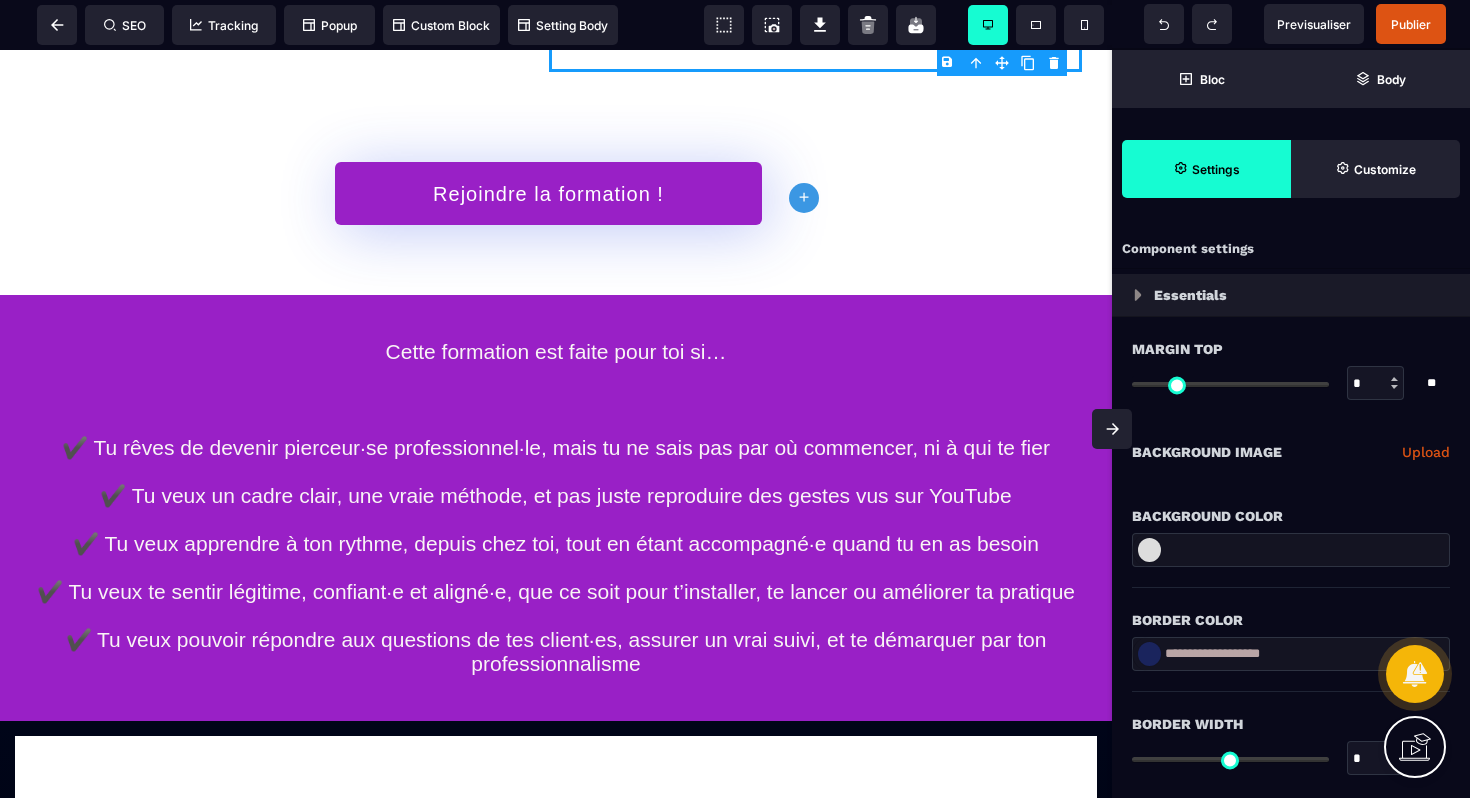click at bounding box center (1149, 654) 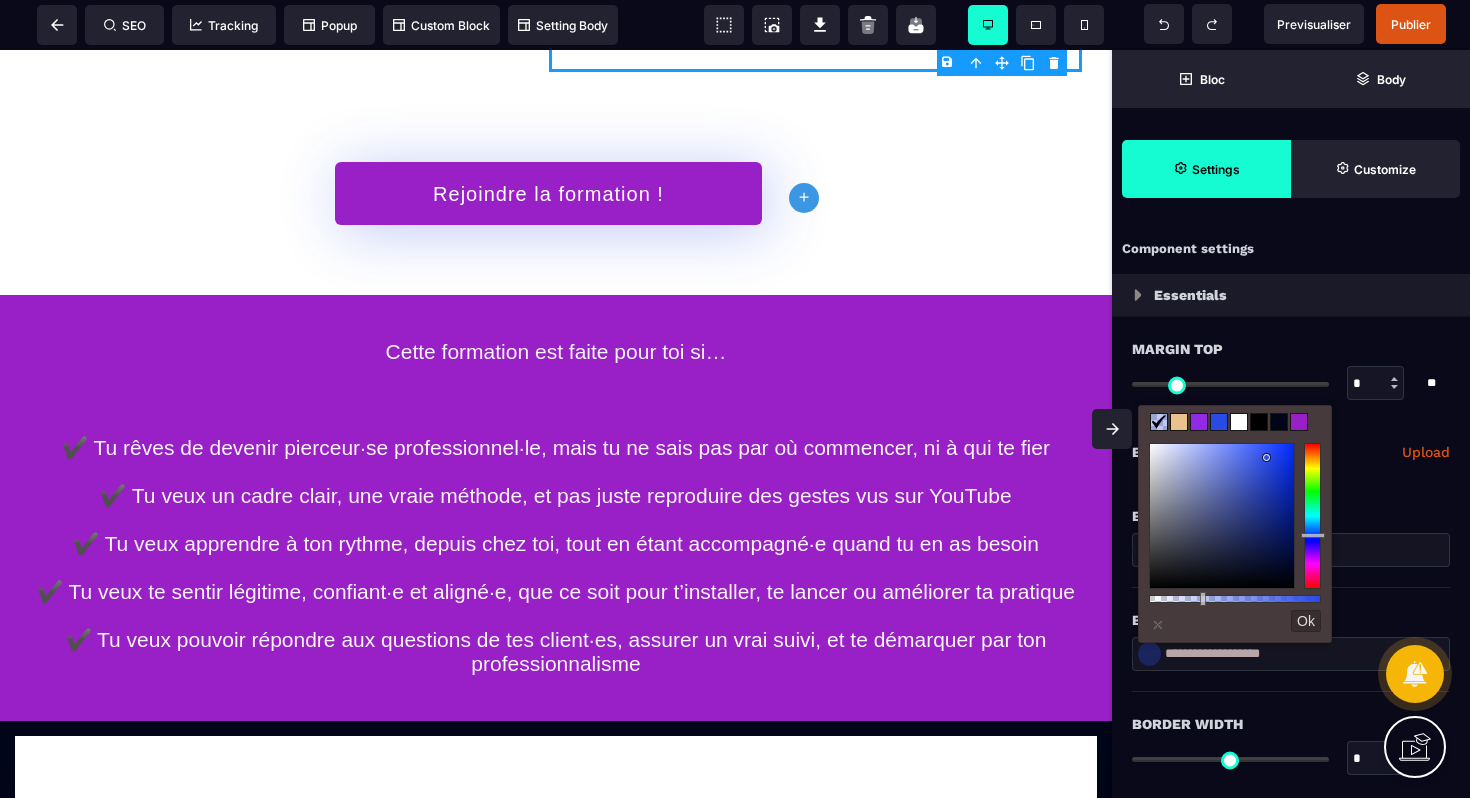 click at bounding box center (1239, 422) 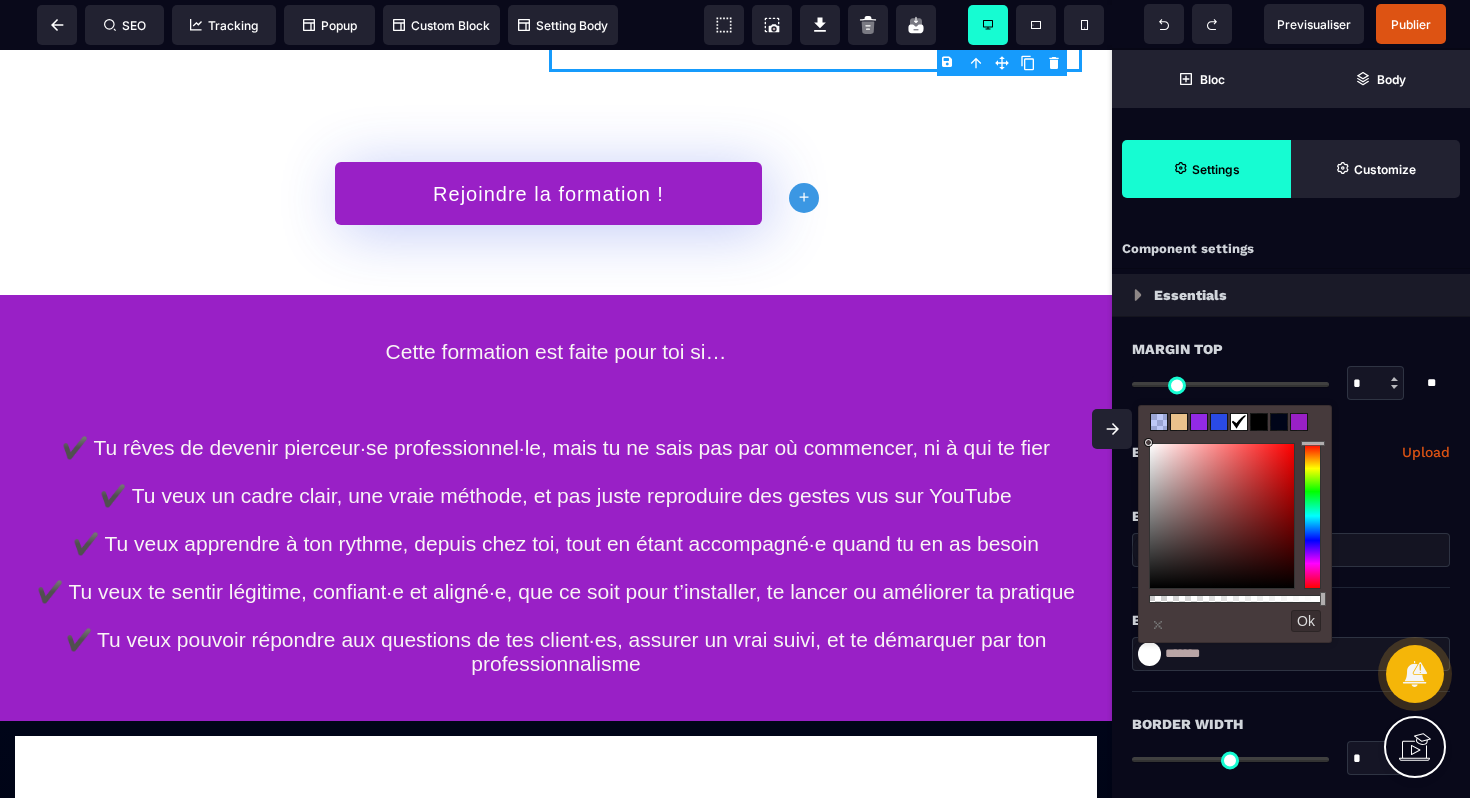 click on "Ok" at bounding box center (1306, 621) 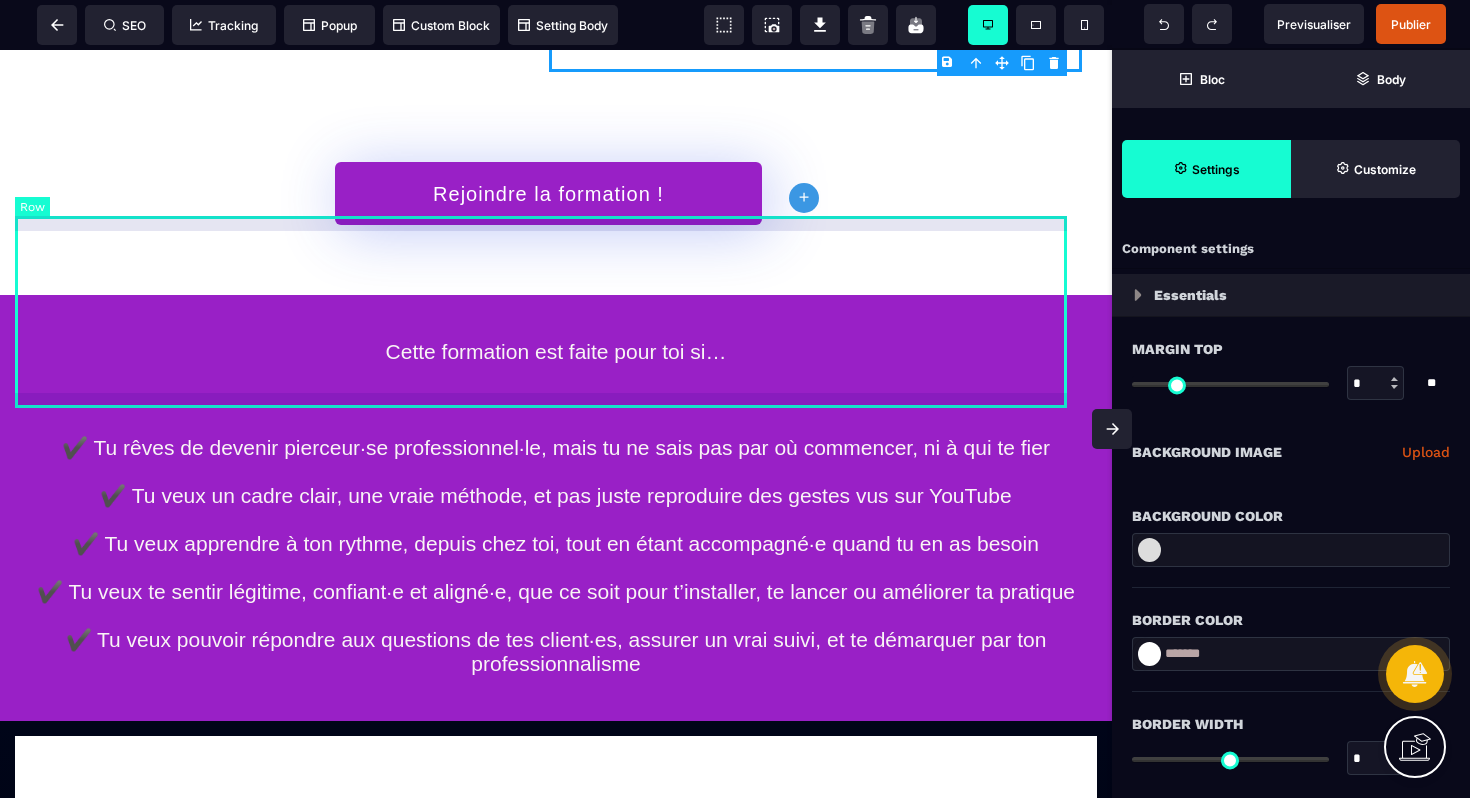 click on "Rejoindre la formation !" at bounding box center (548, 183) 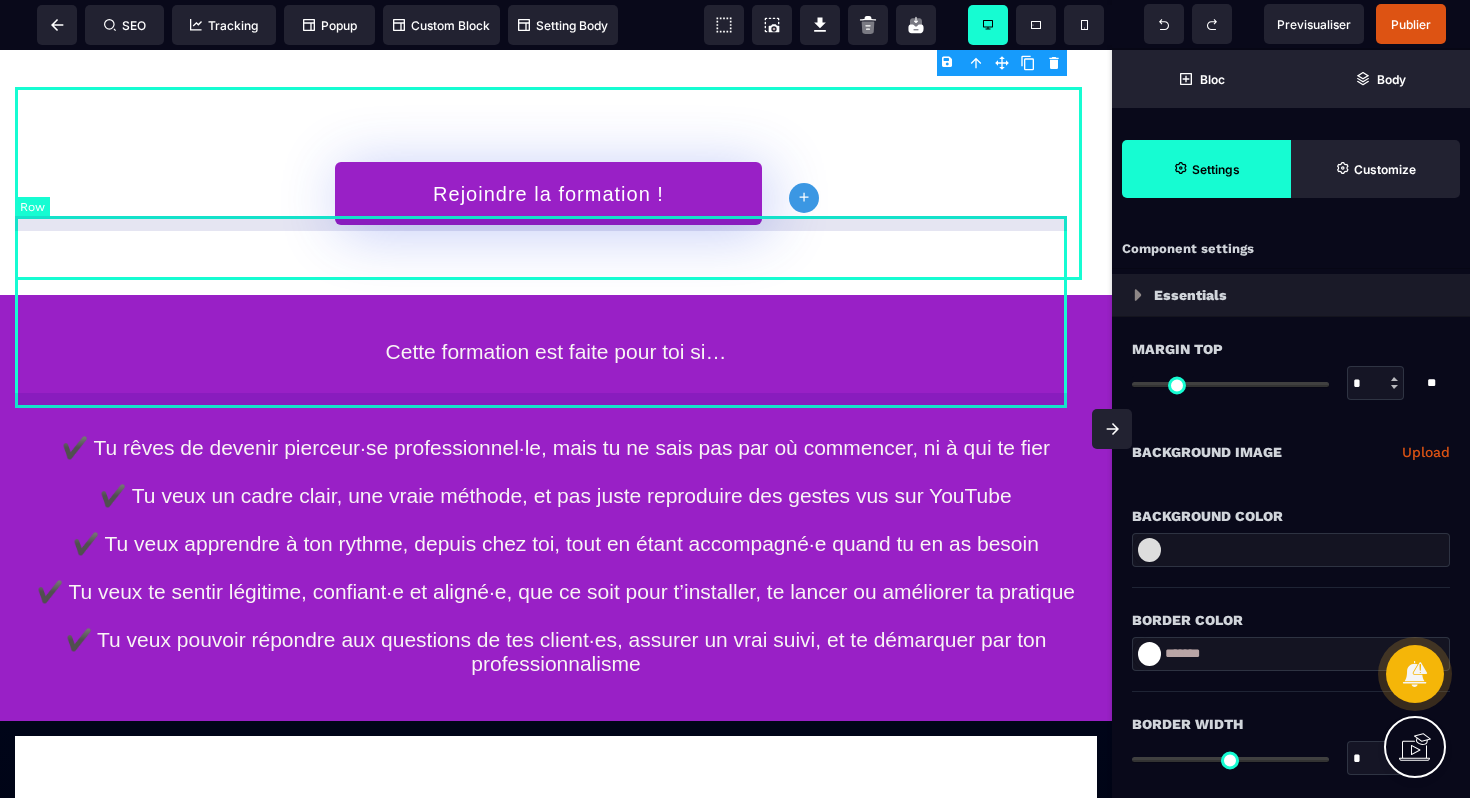 select on "**" 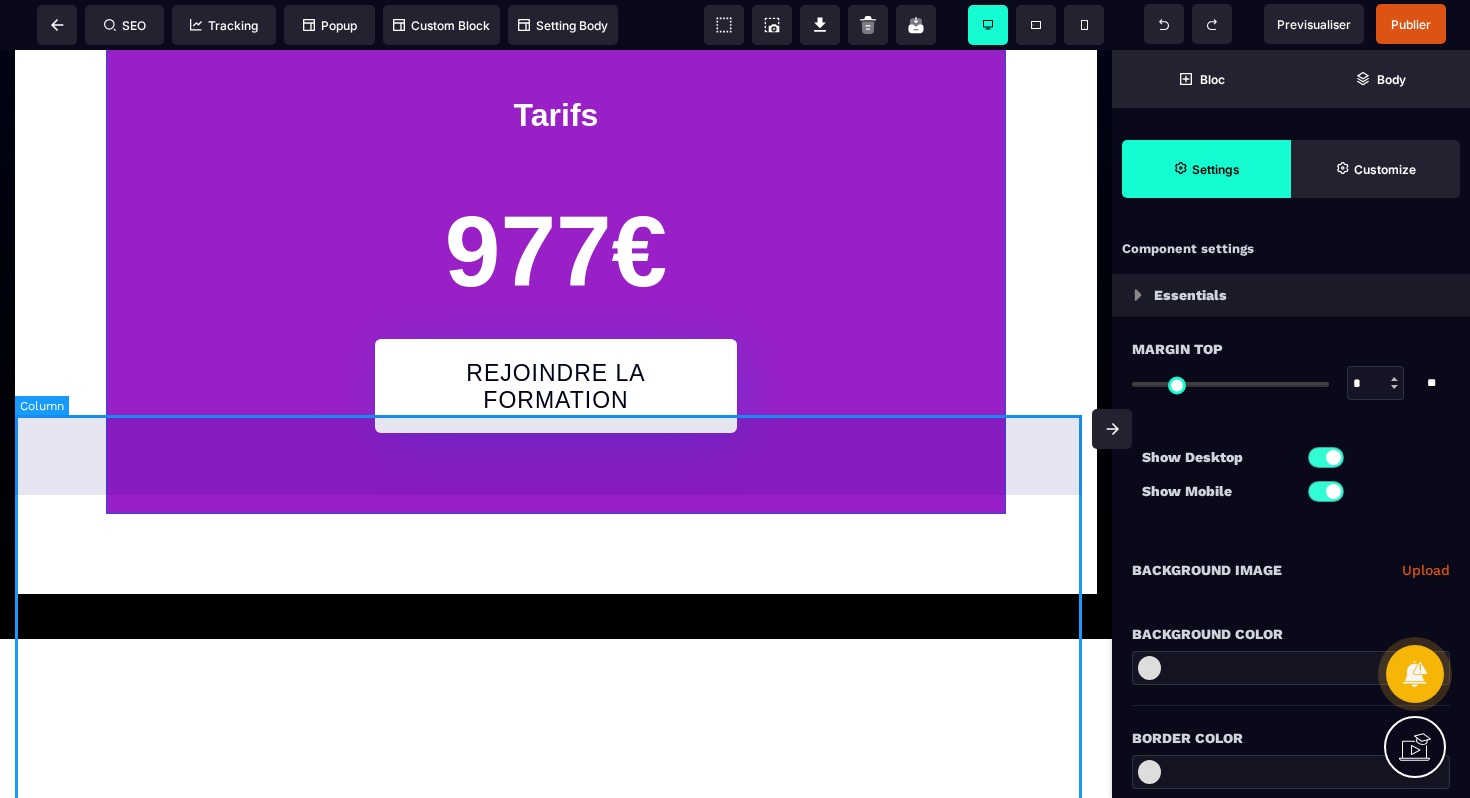 scroll, scrollTop: 7943, scrollLeft: 0, axis: vertical 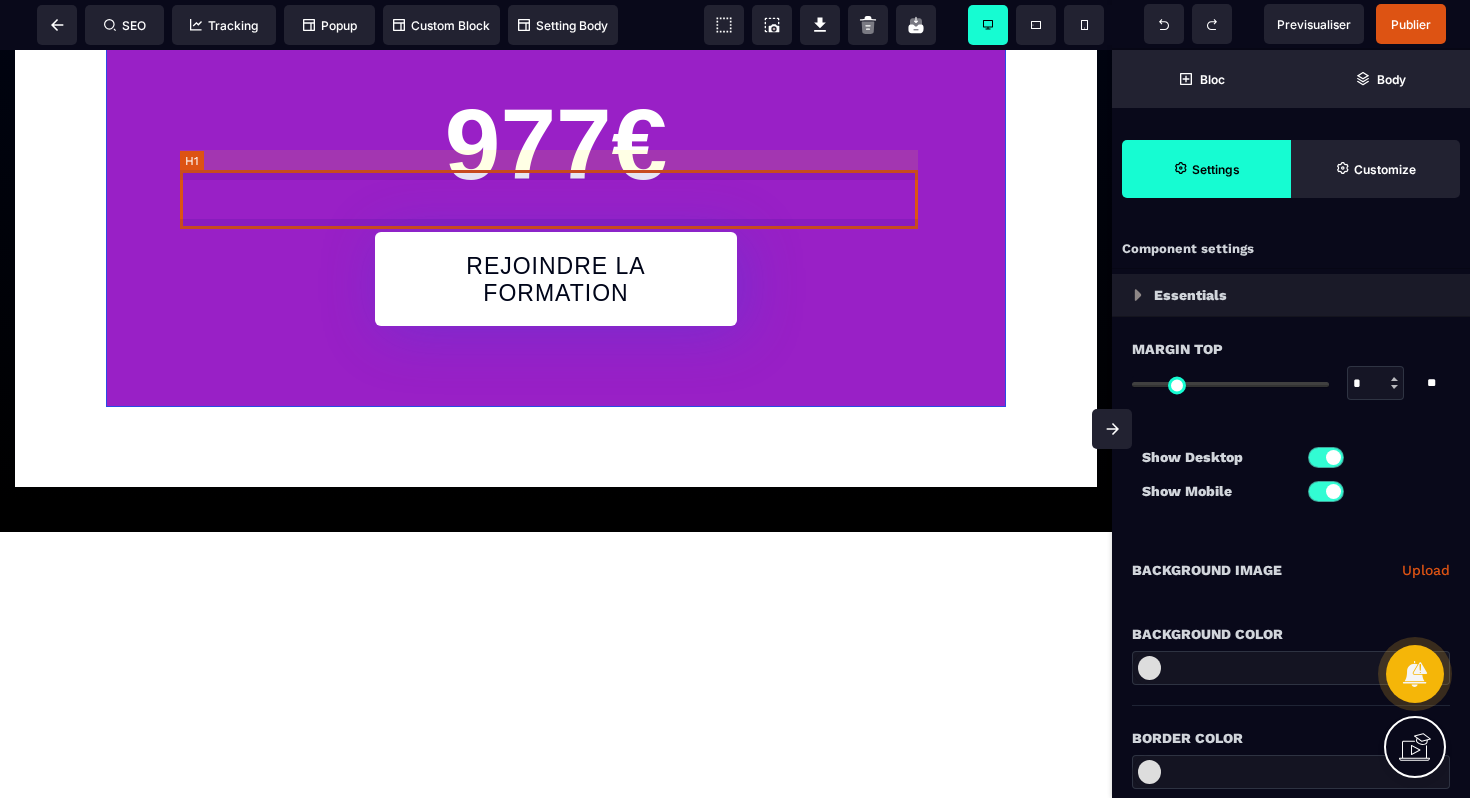 click on "Tarifs" at bounding box center [556, 8] 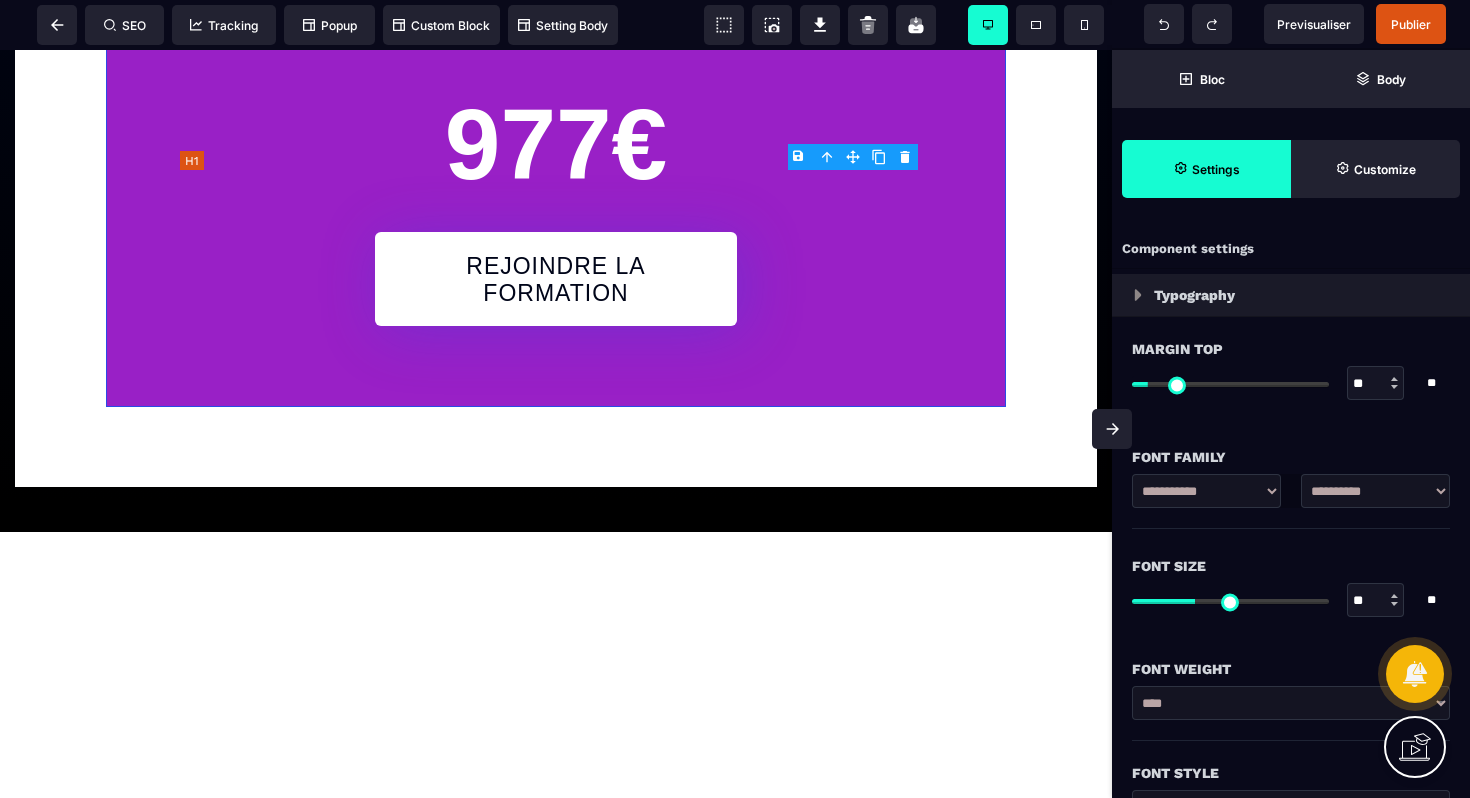 click on "Tarifs" at bounding box center (556, 8) 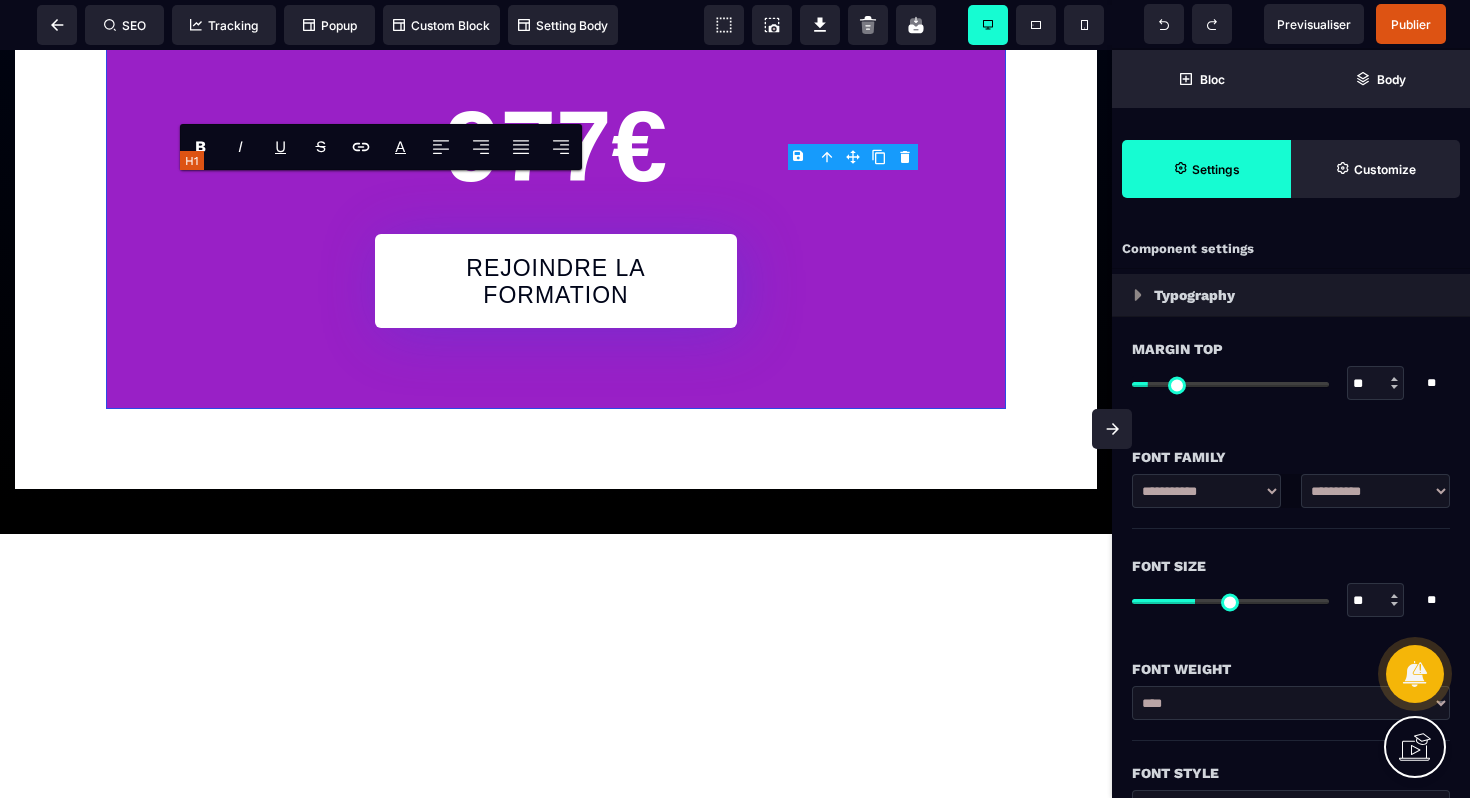 type 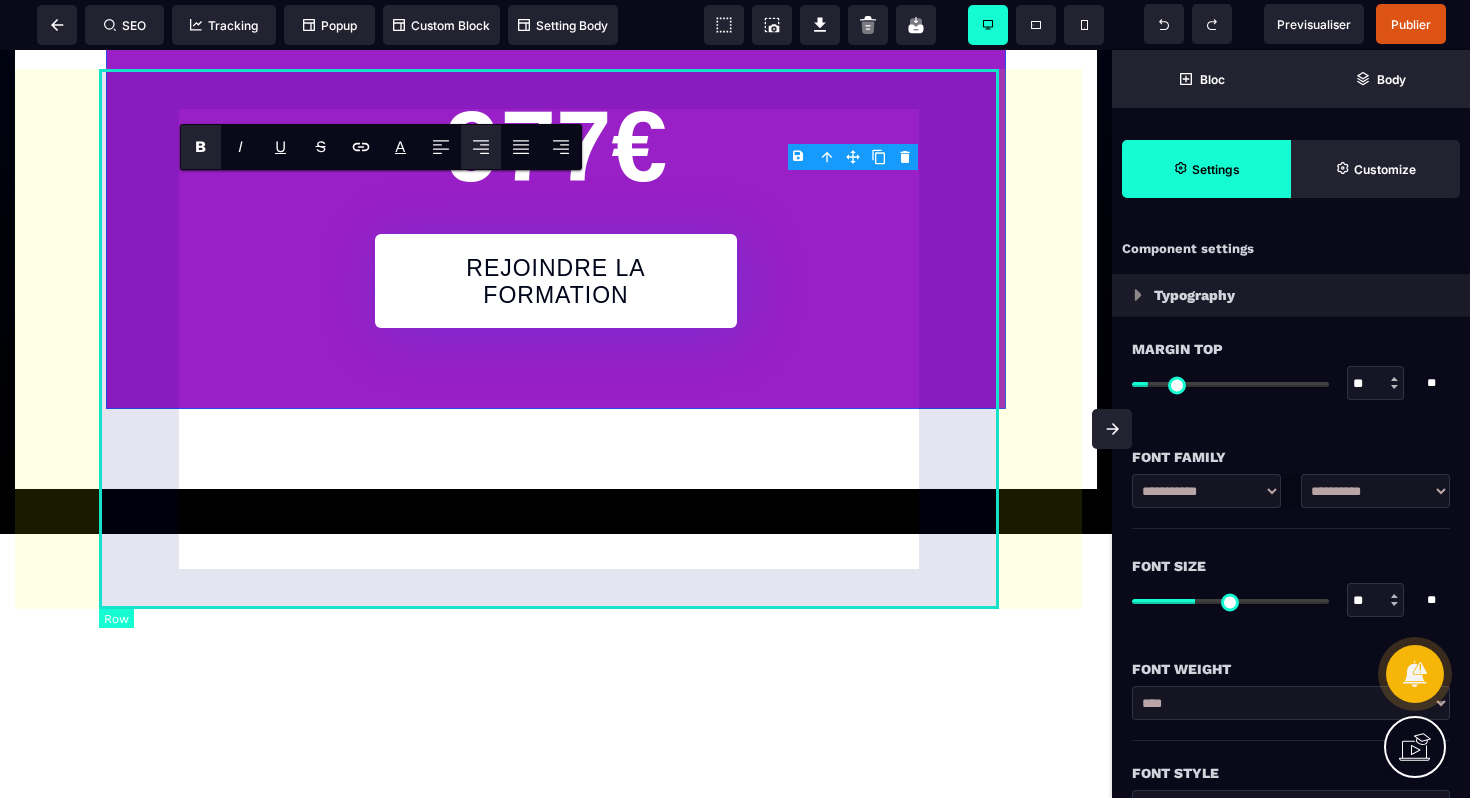 click on "***** [PRICE] REJOINDRE LA FORMATION" at bounding box center (556, 144) 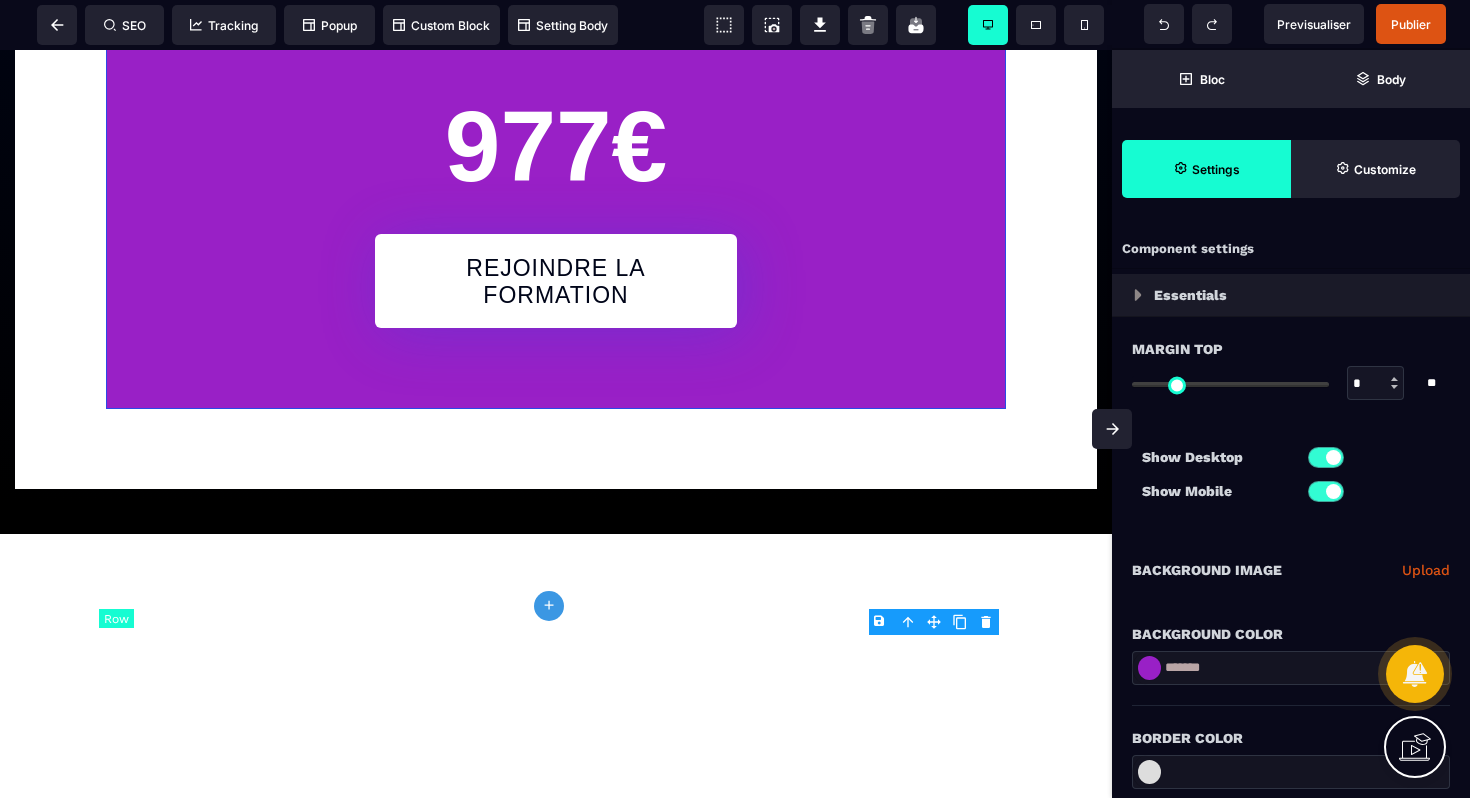 type on "*" 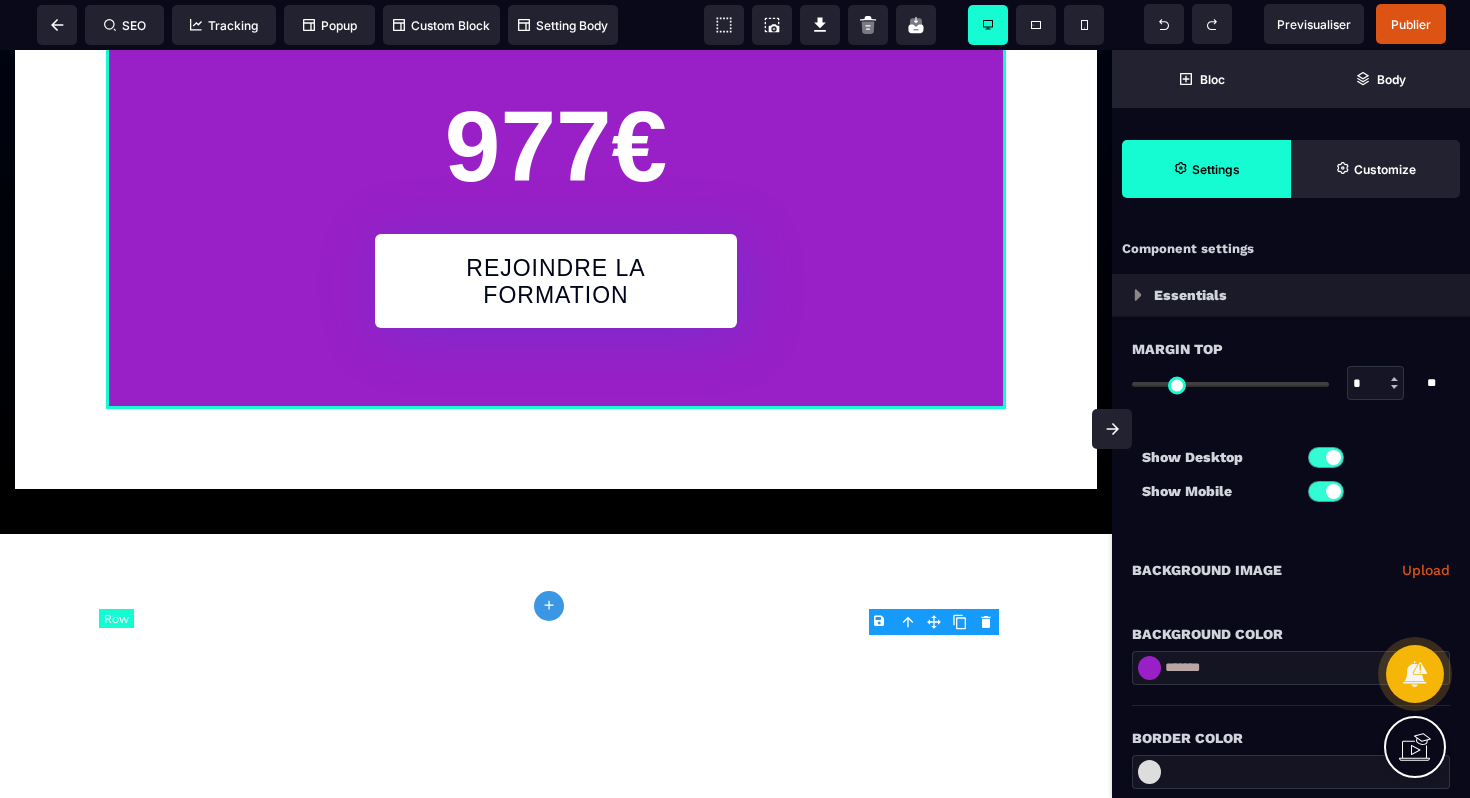 select on "**" 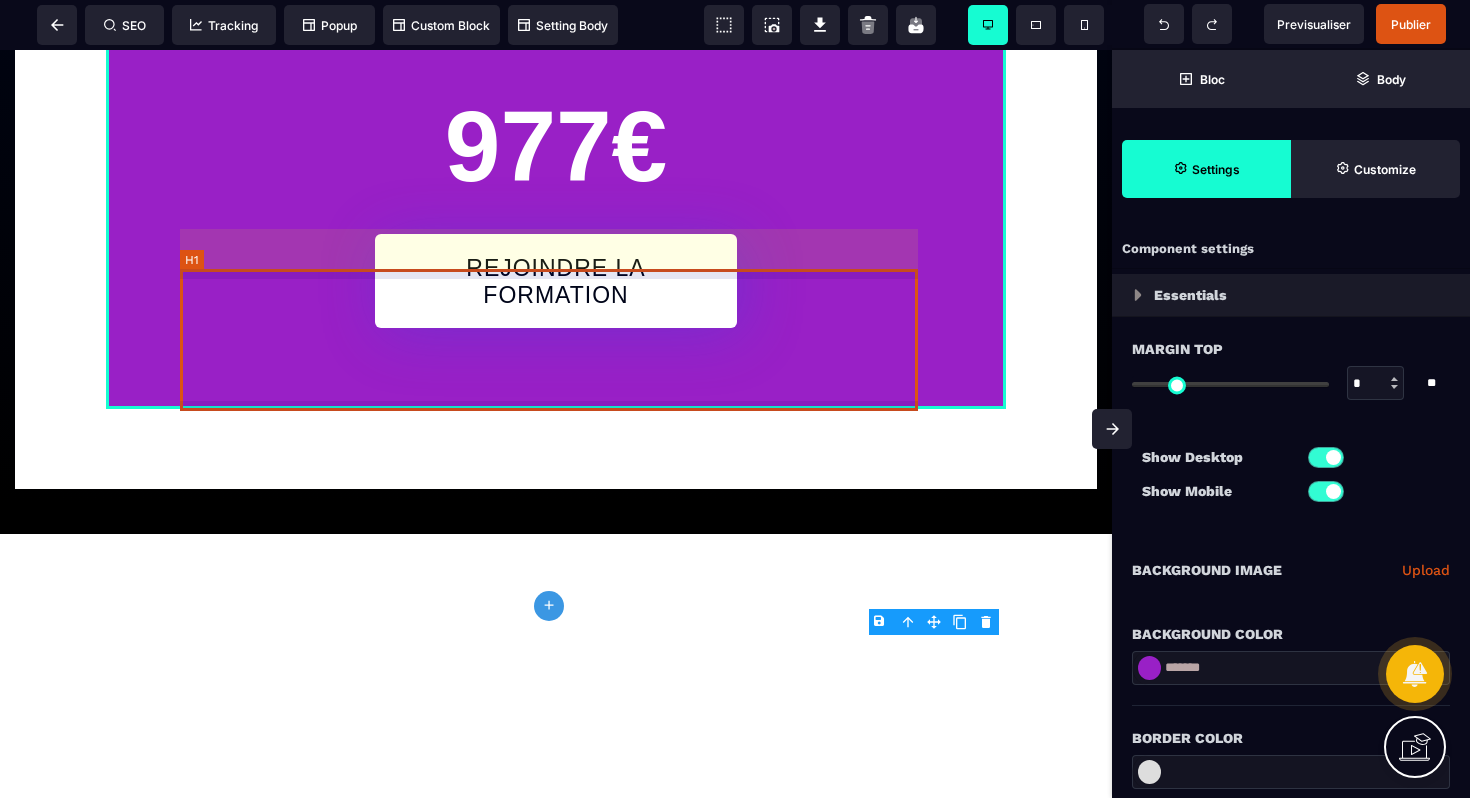 click on "977€" at bounding box center (556, 146) 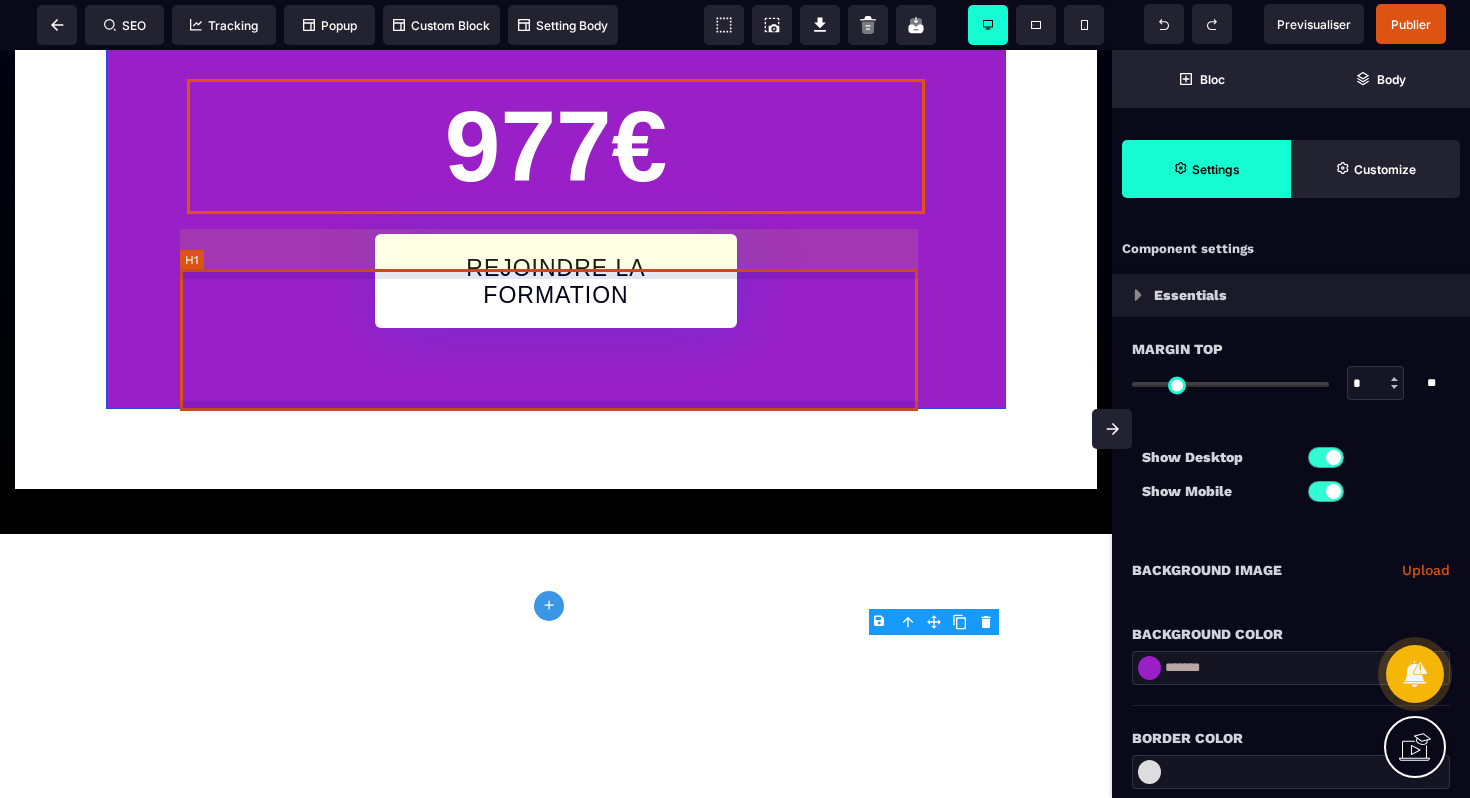 select on "***" 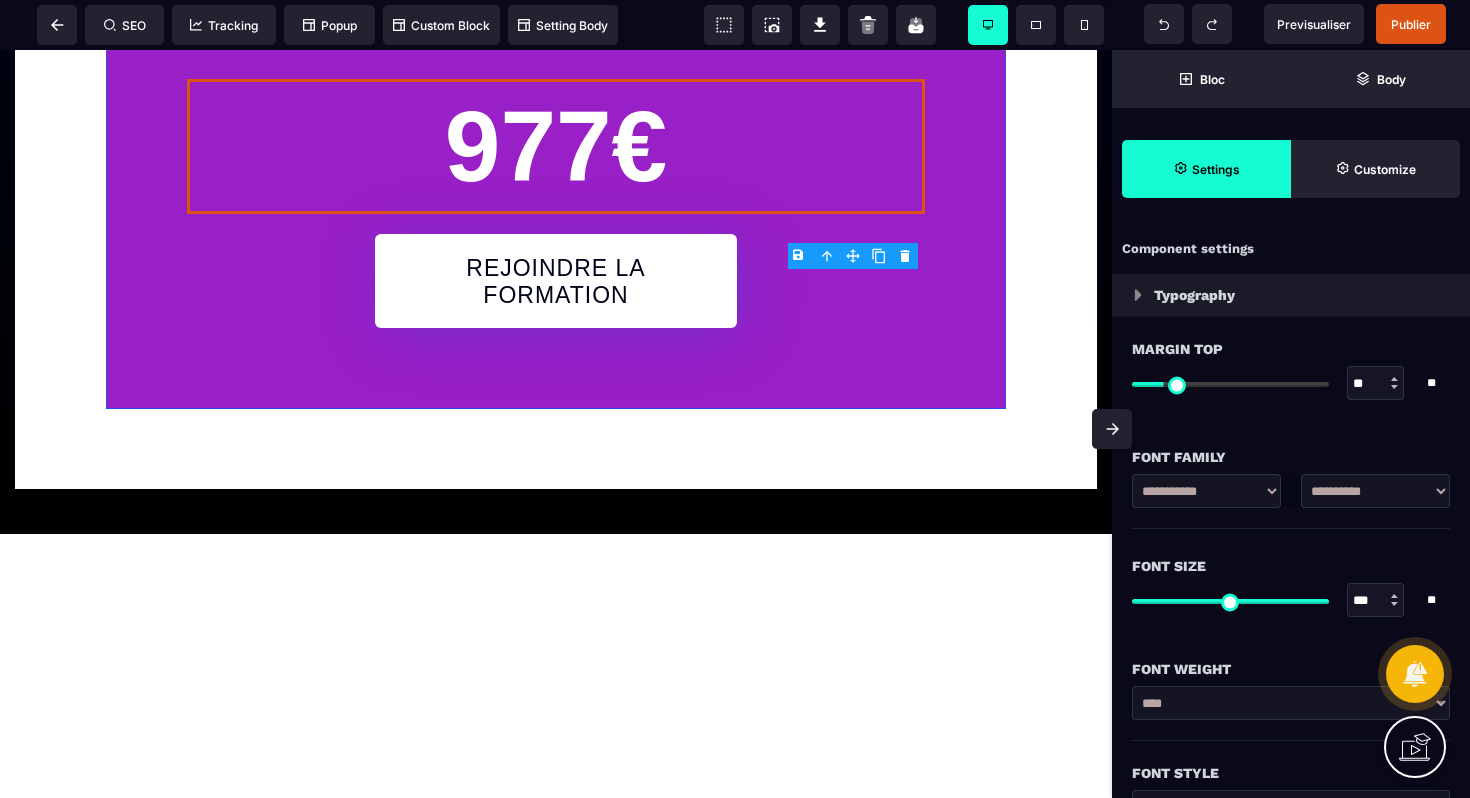 type on "**" 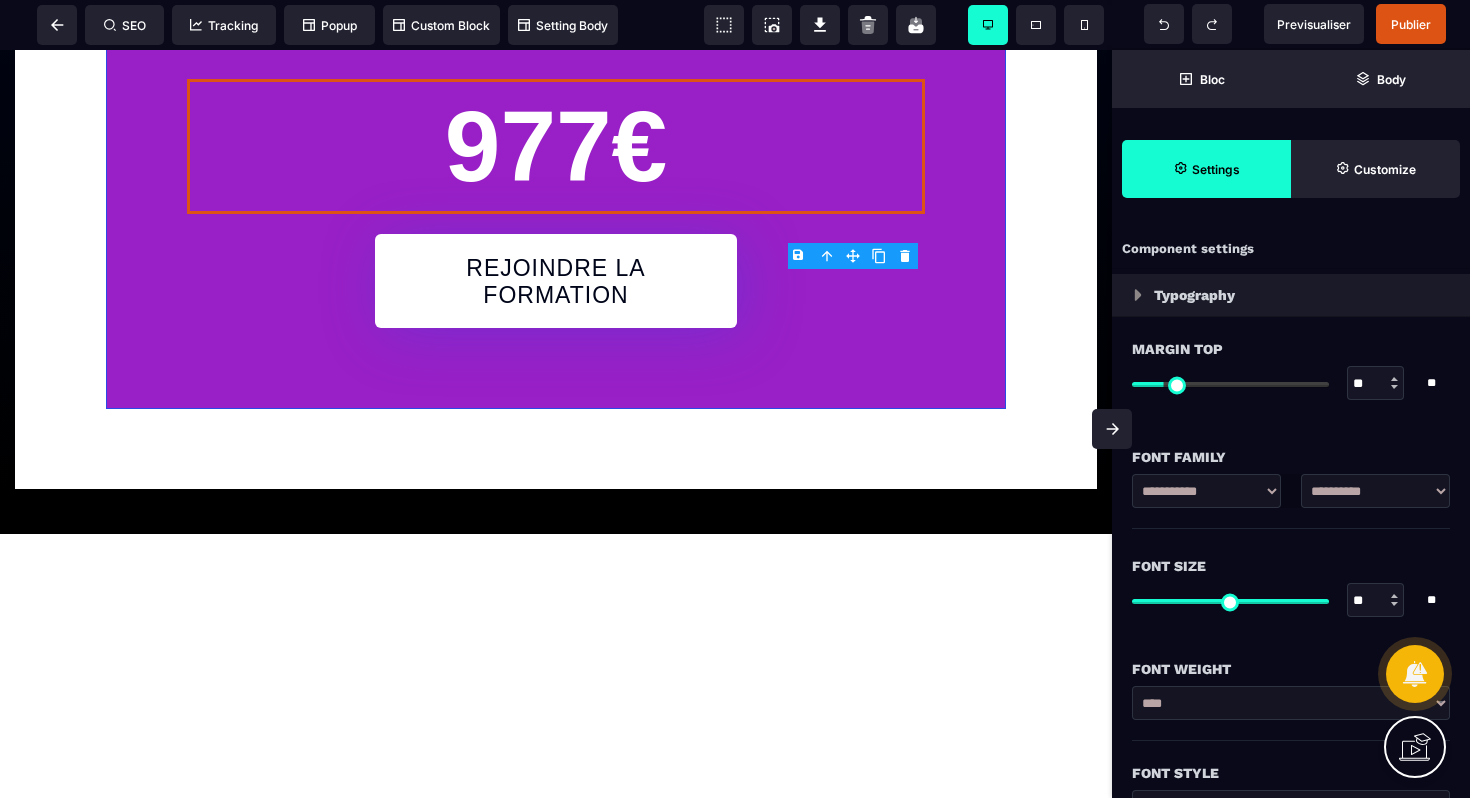type on "**" 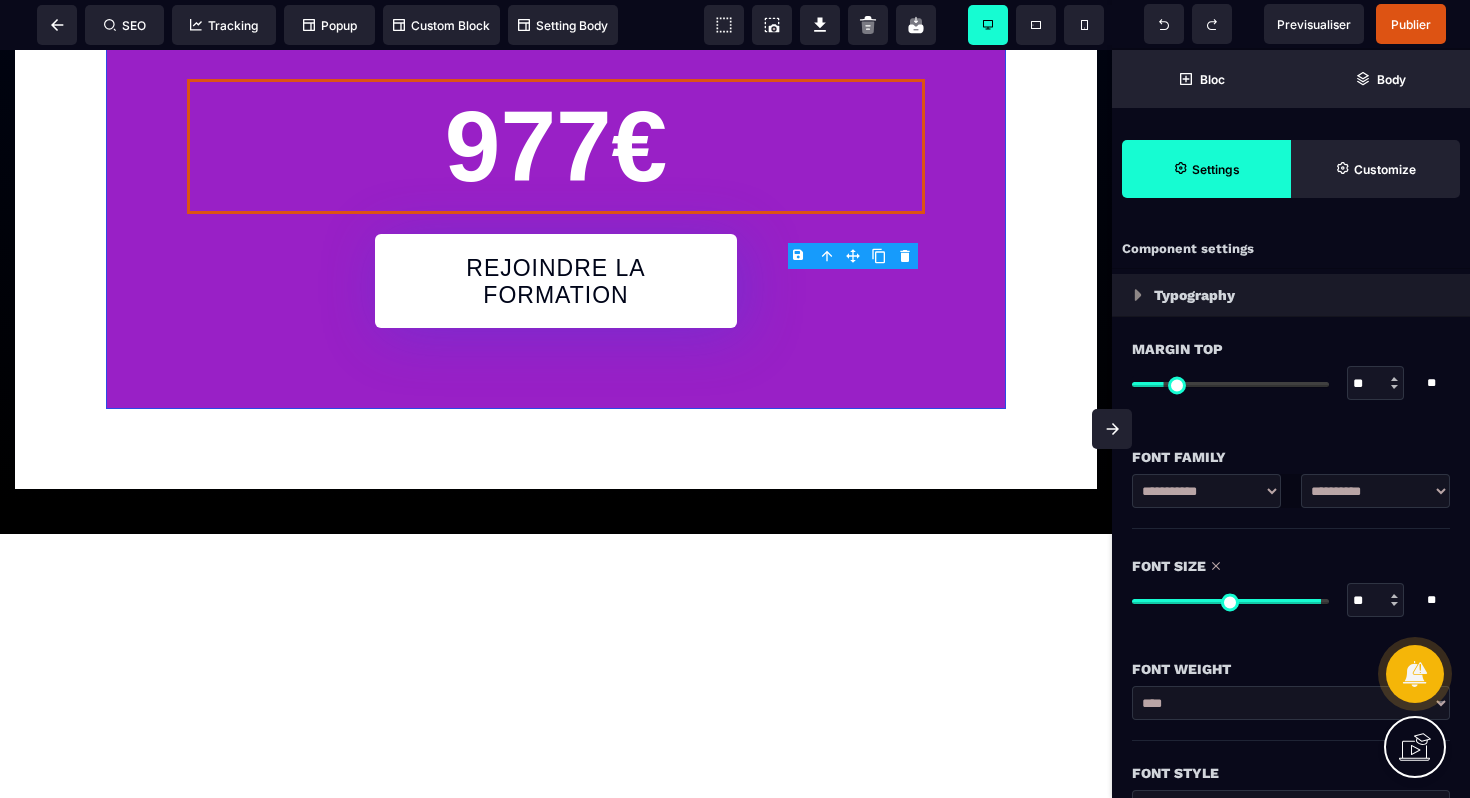 type on "**" 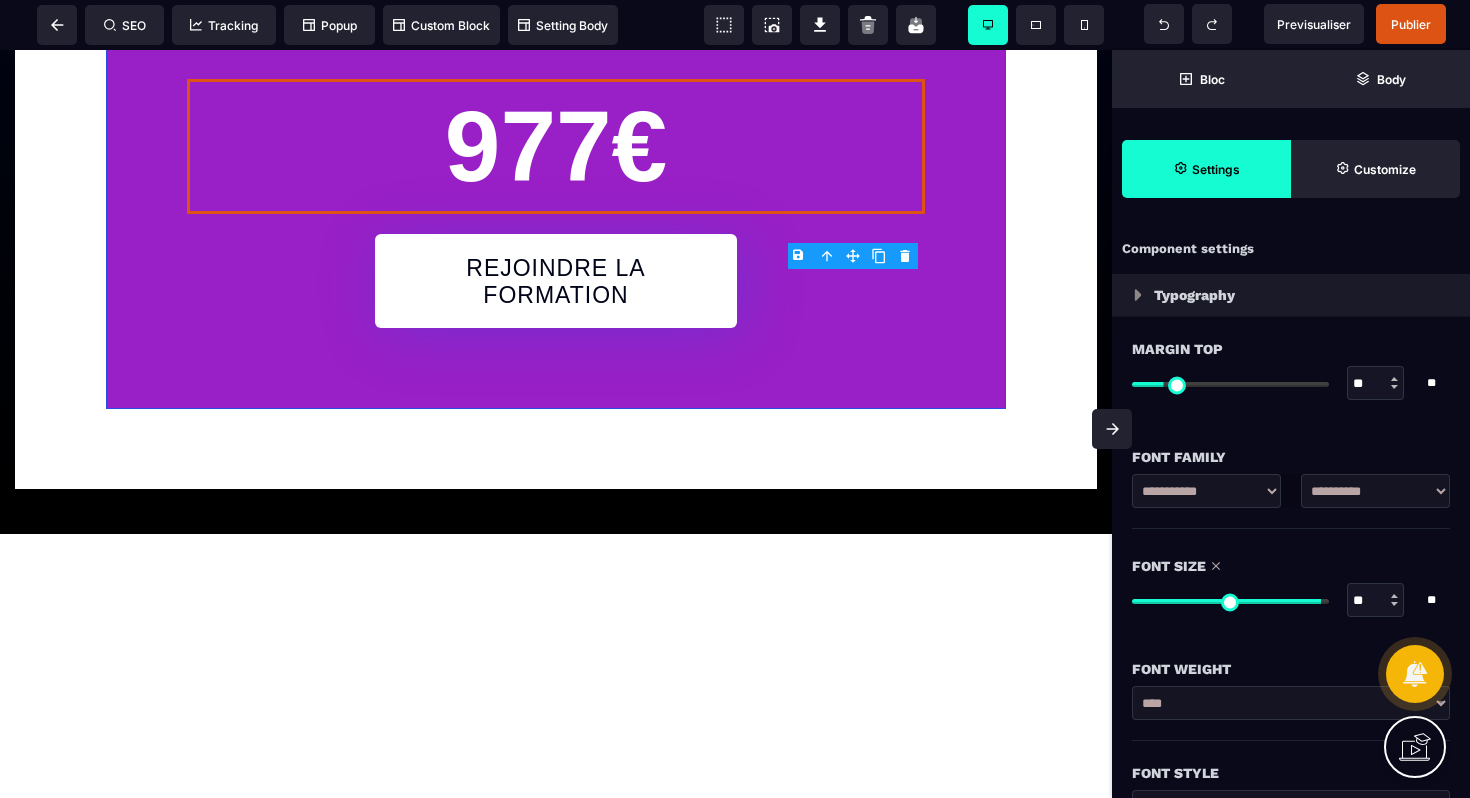 type on "**" 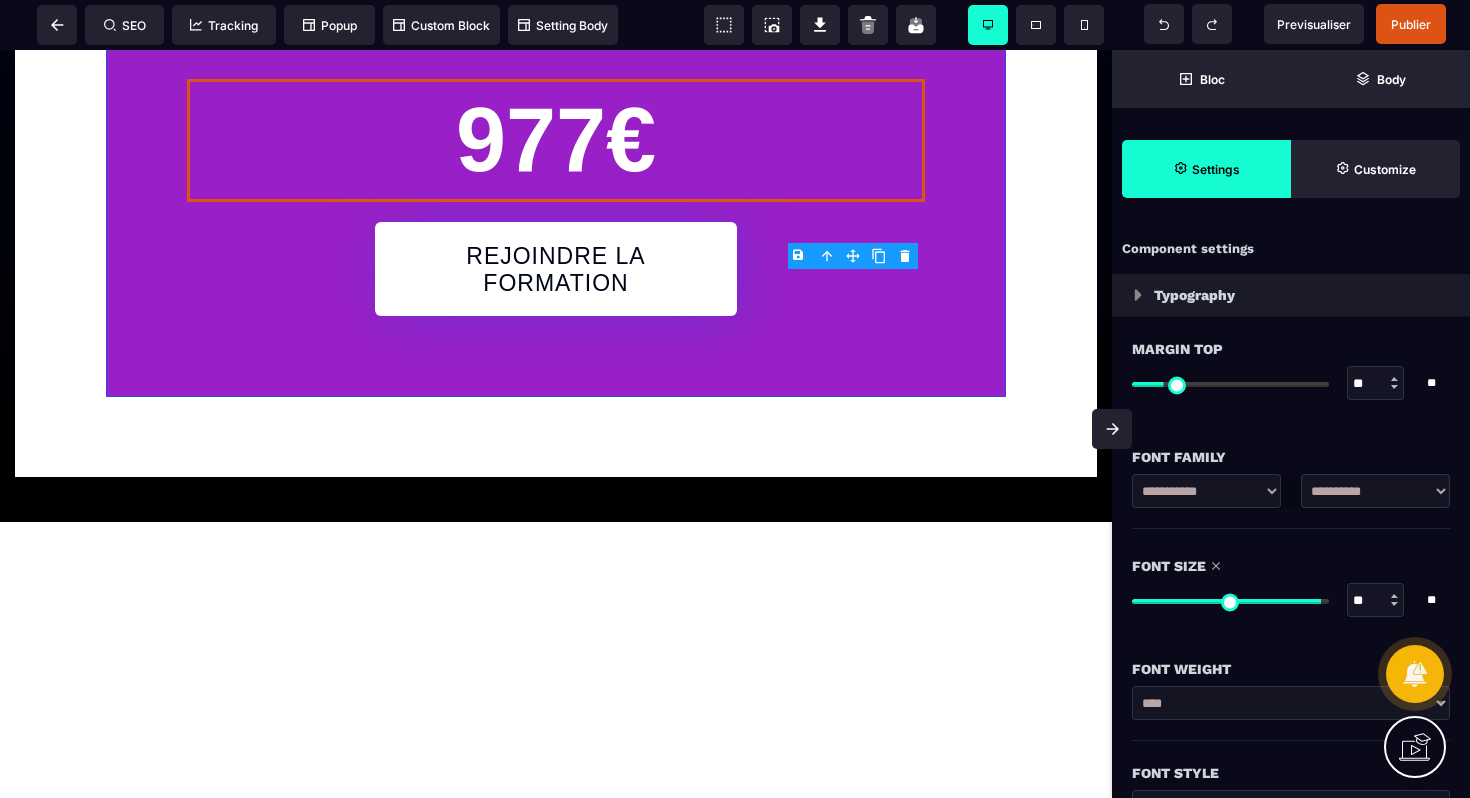 type on "**" 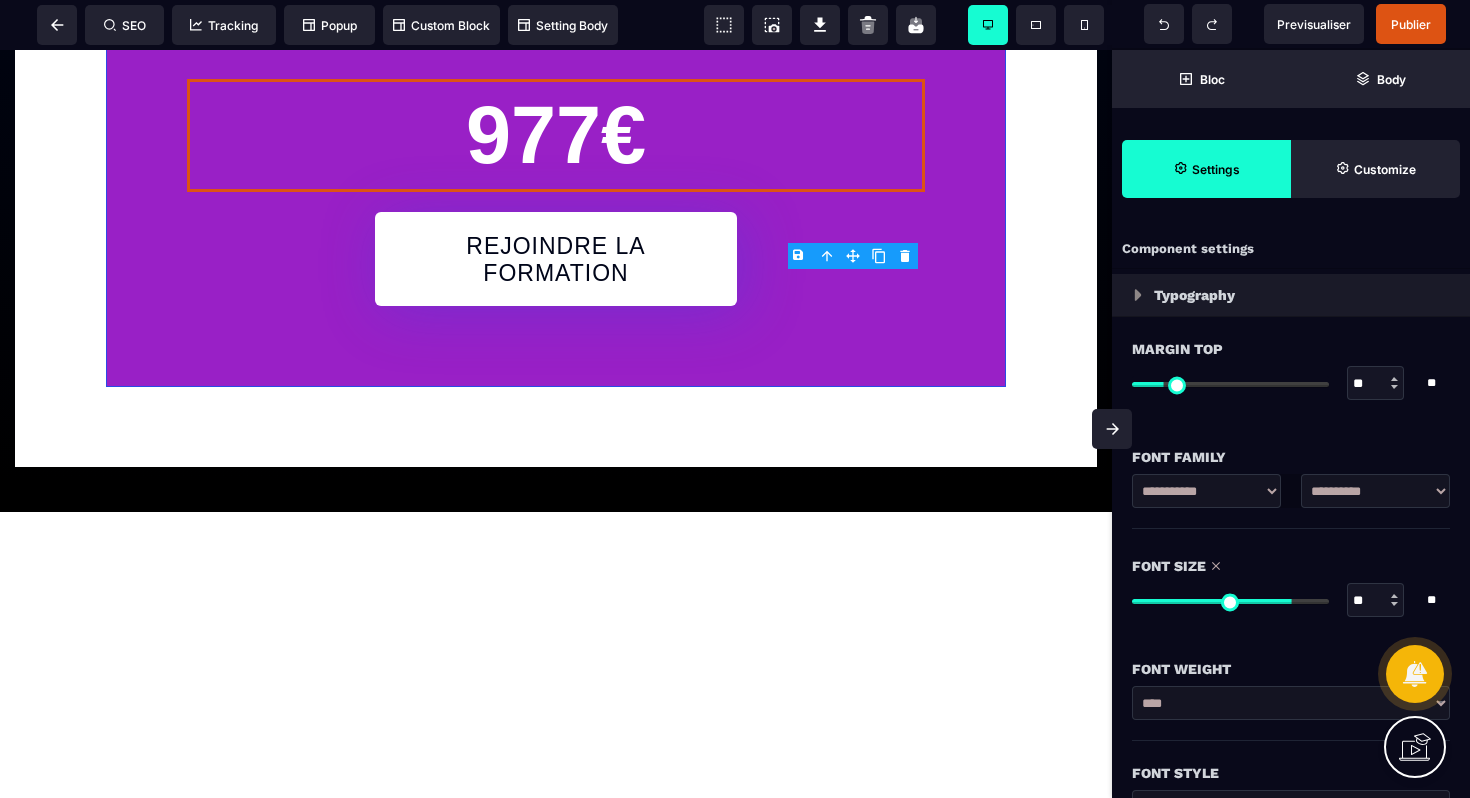 drag, startPoint x: 1317, startPoint y: 605, endPoint x: 1284, endPoint y: 603, distance: 33.06055 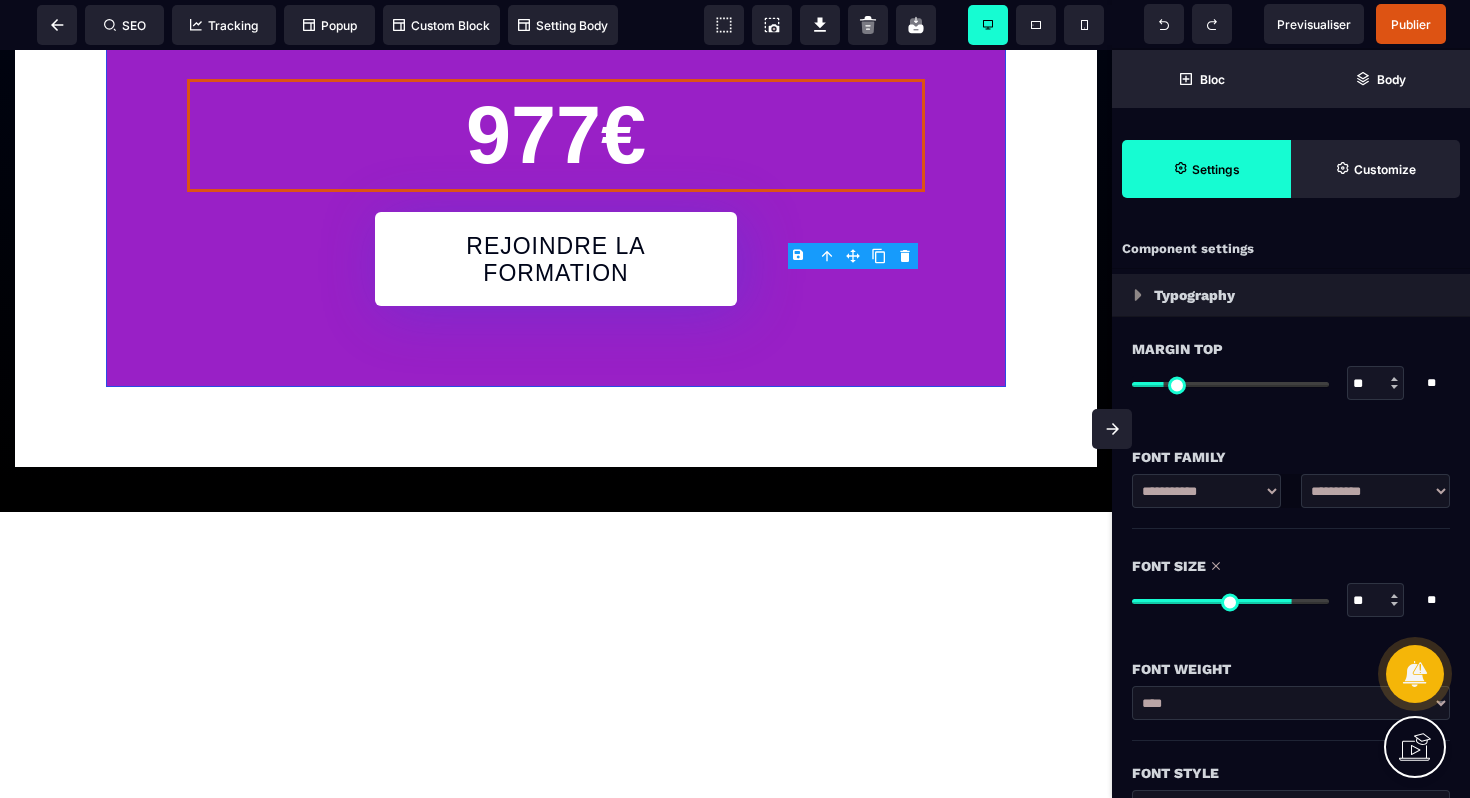 click at bounding box center [1230, 601] 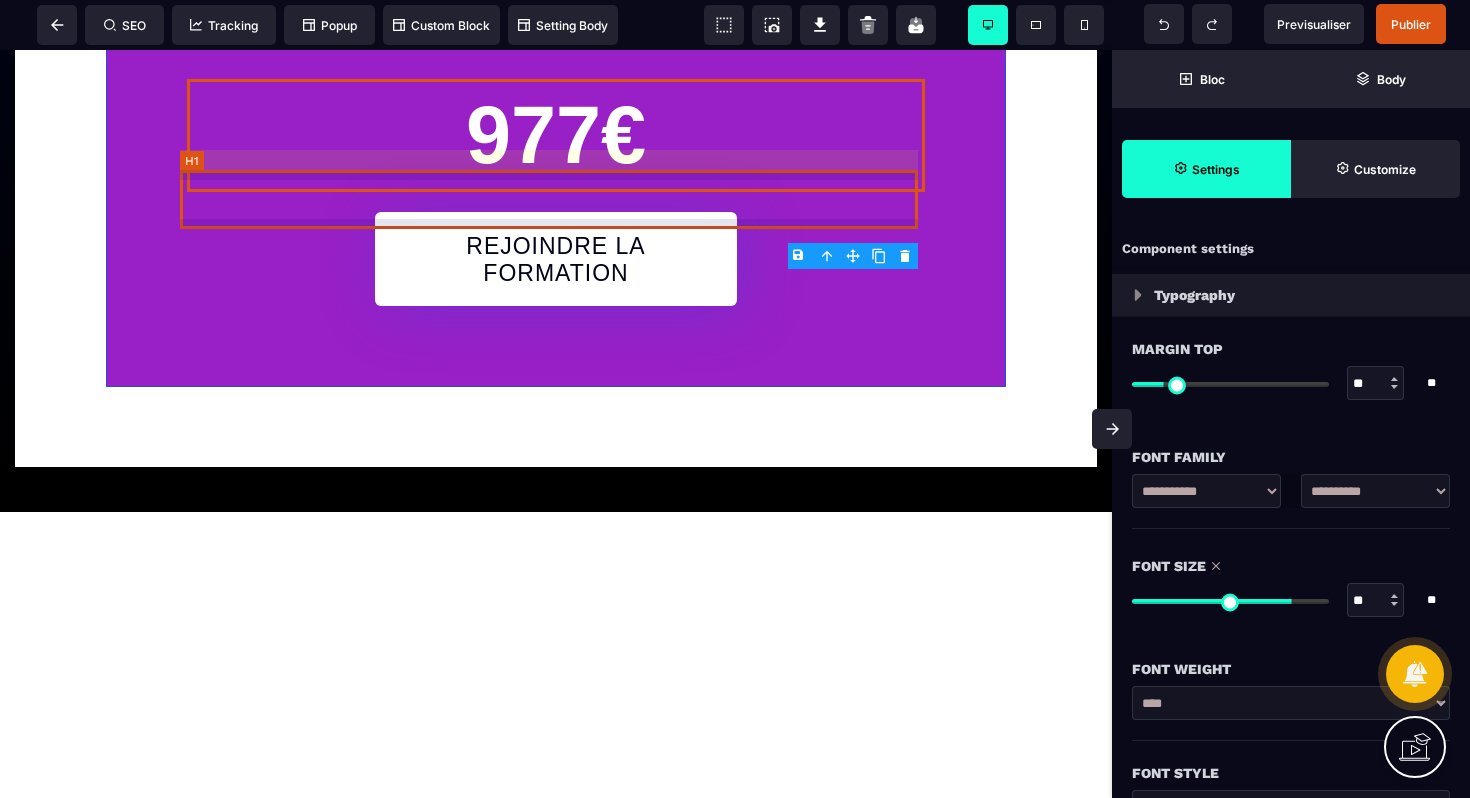 click on "*****" at bounding box center (556, 9) 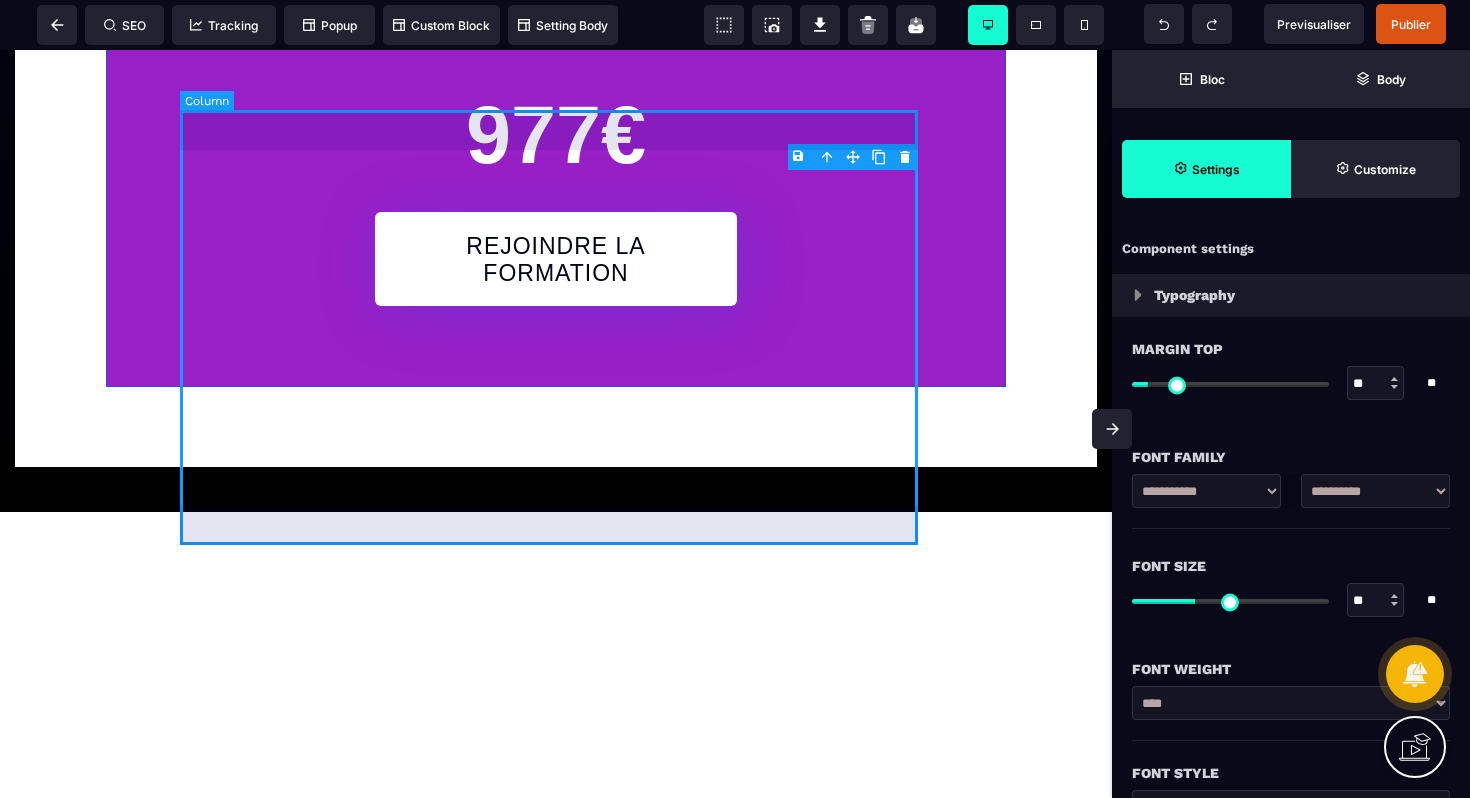 click on "***** [PRICE] REJOINDRE LA FORMATION" at bounding box center (556, 133) 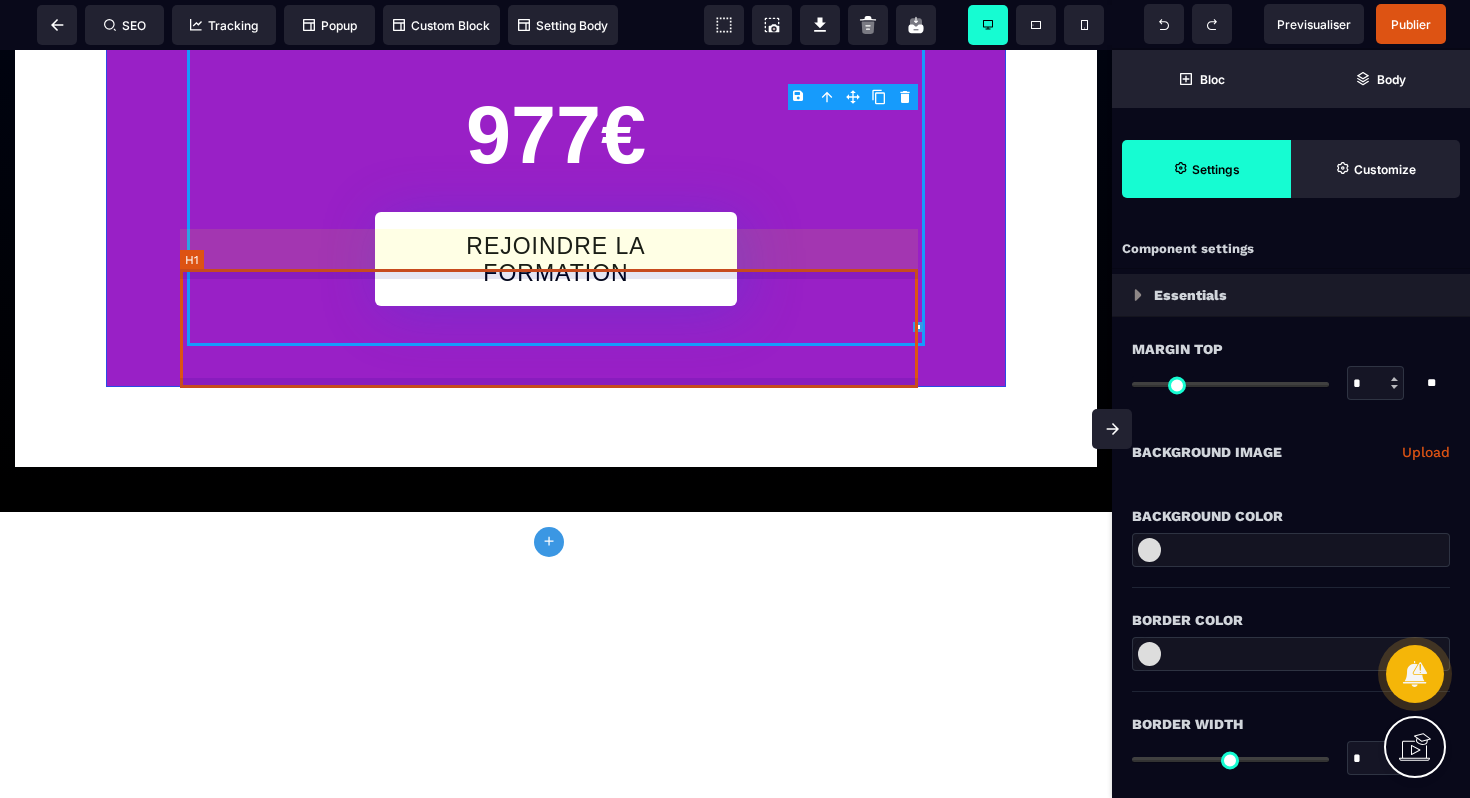 click on "977€" at bounding box center (556, 135) 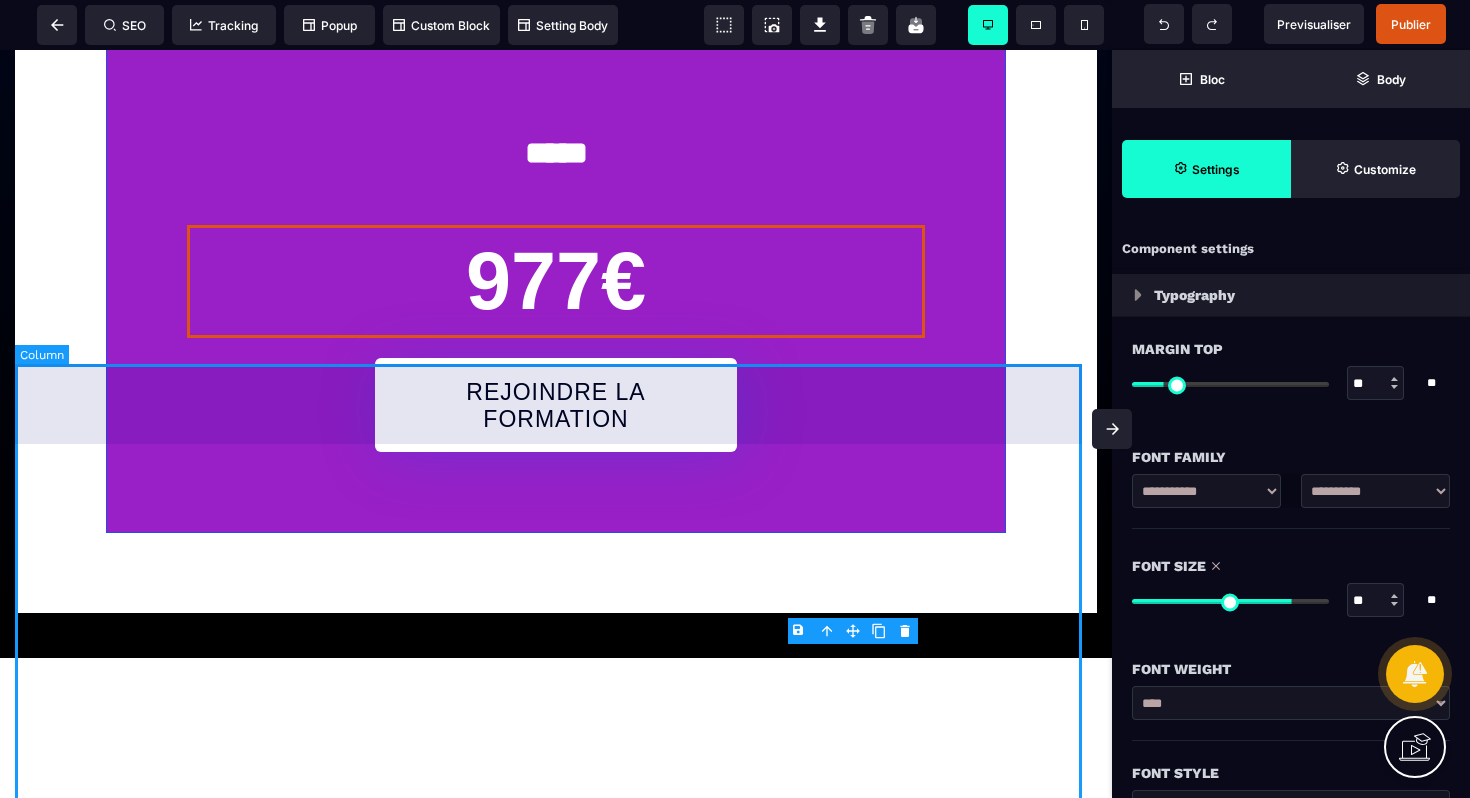 scroll, scrollTop: 7957, scrollLeft: 0, axis: vertical 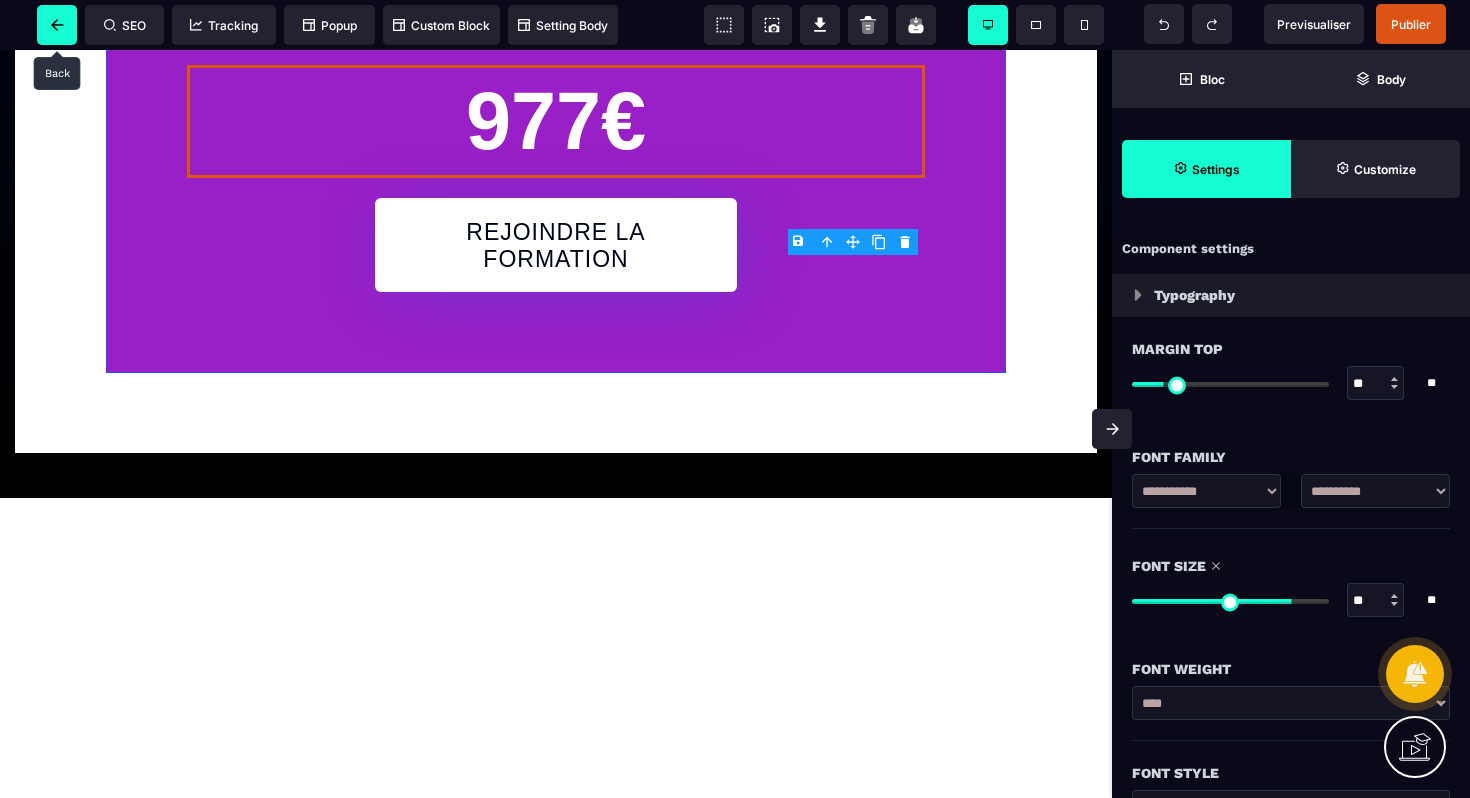 click at bounding box center [57, 25] 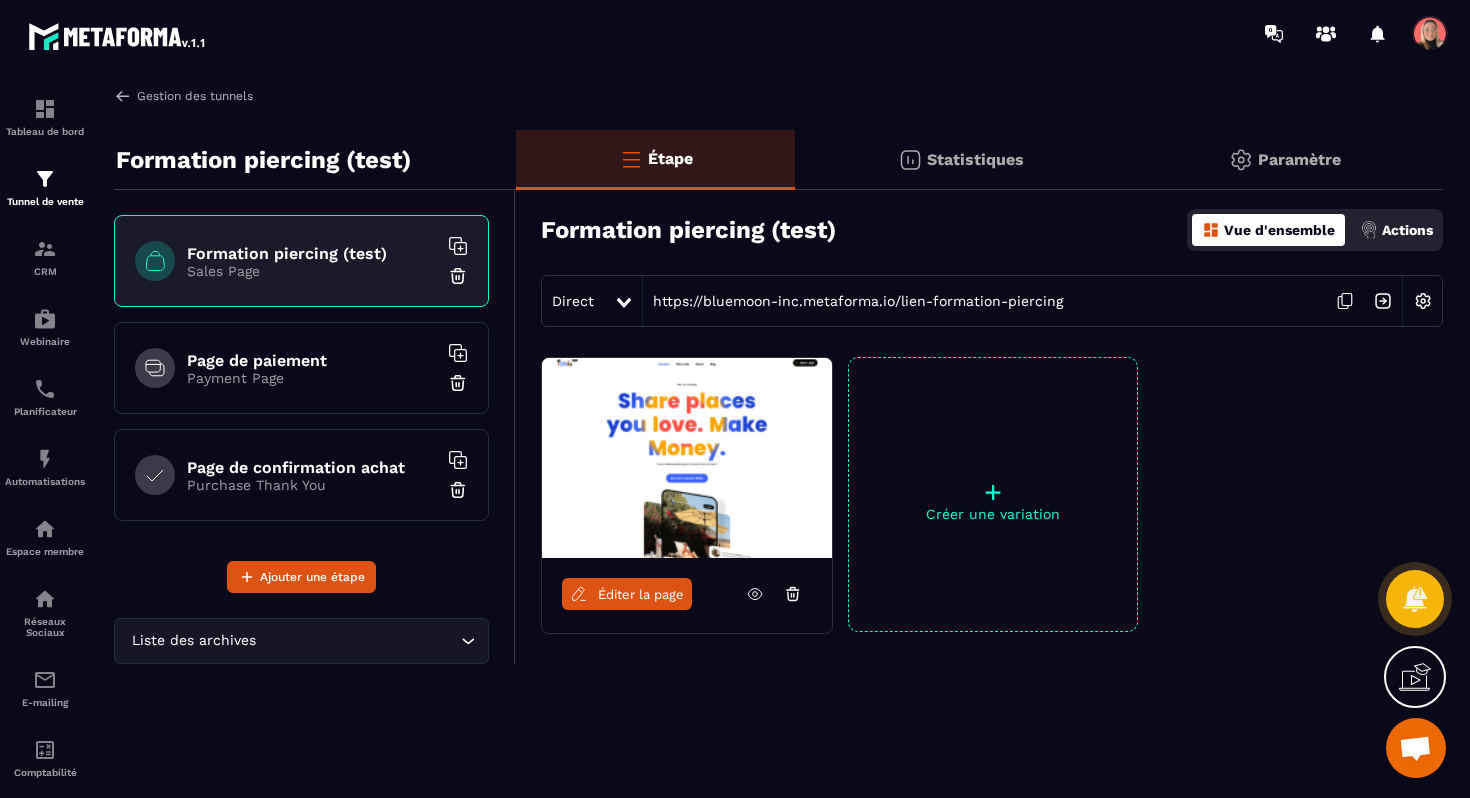 click at bounding box center [123, 96] 